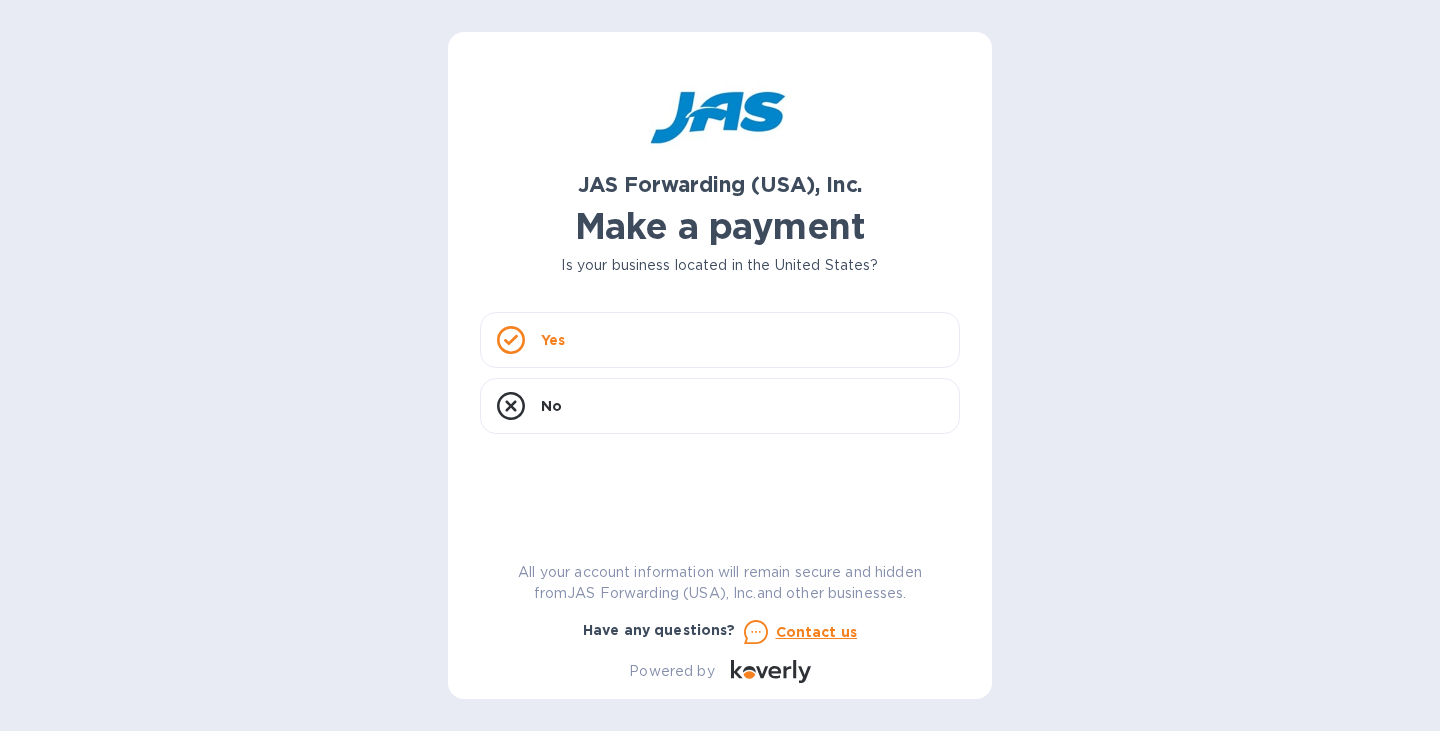 scroll, scrollTop: 0, scrollLeft: 0, axis: both 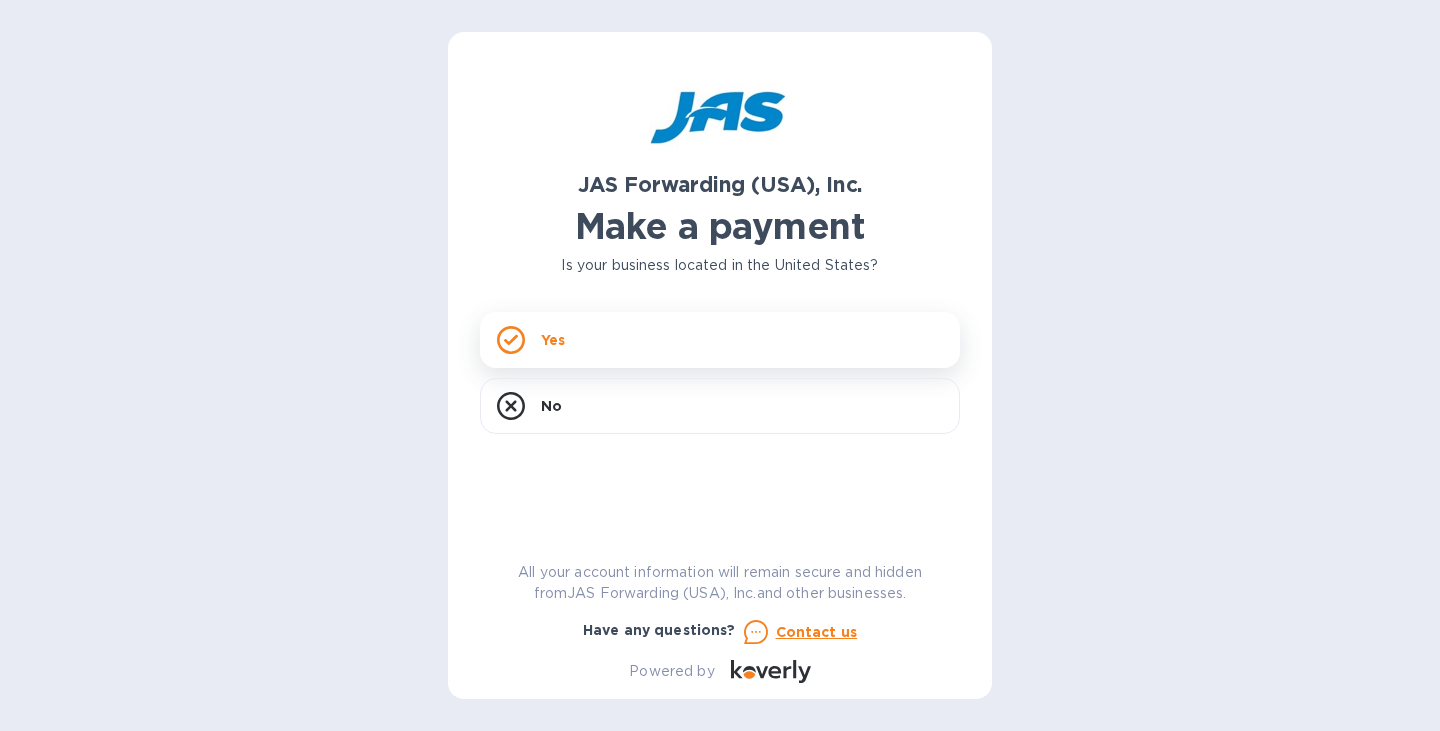click on "Yes" at bounding box center (720, 340) 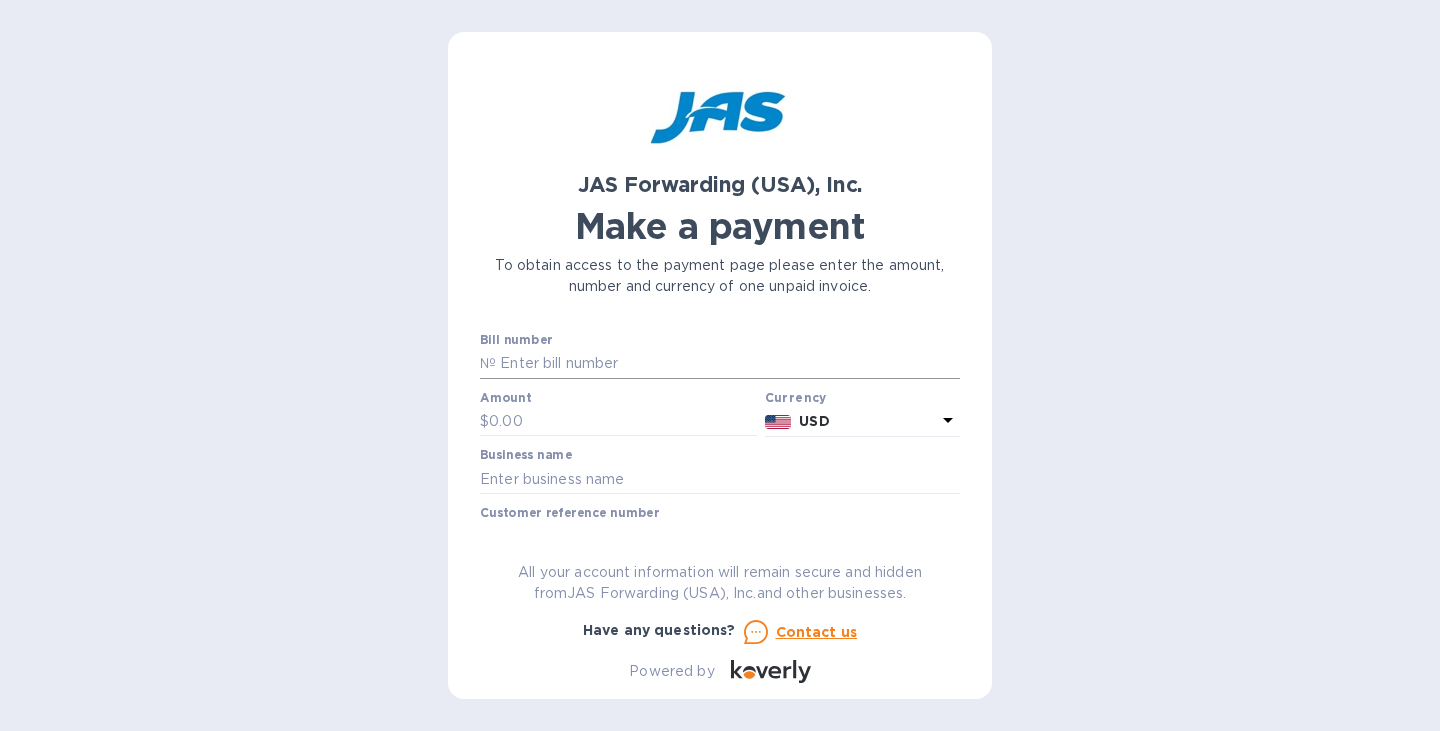 drag, startPoint x: 636, startPoint y: 365, endPoint x: 645, endPoint y: 360, distance: 10.29563 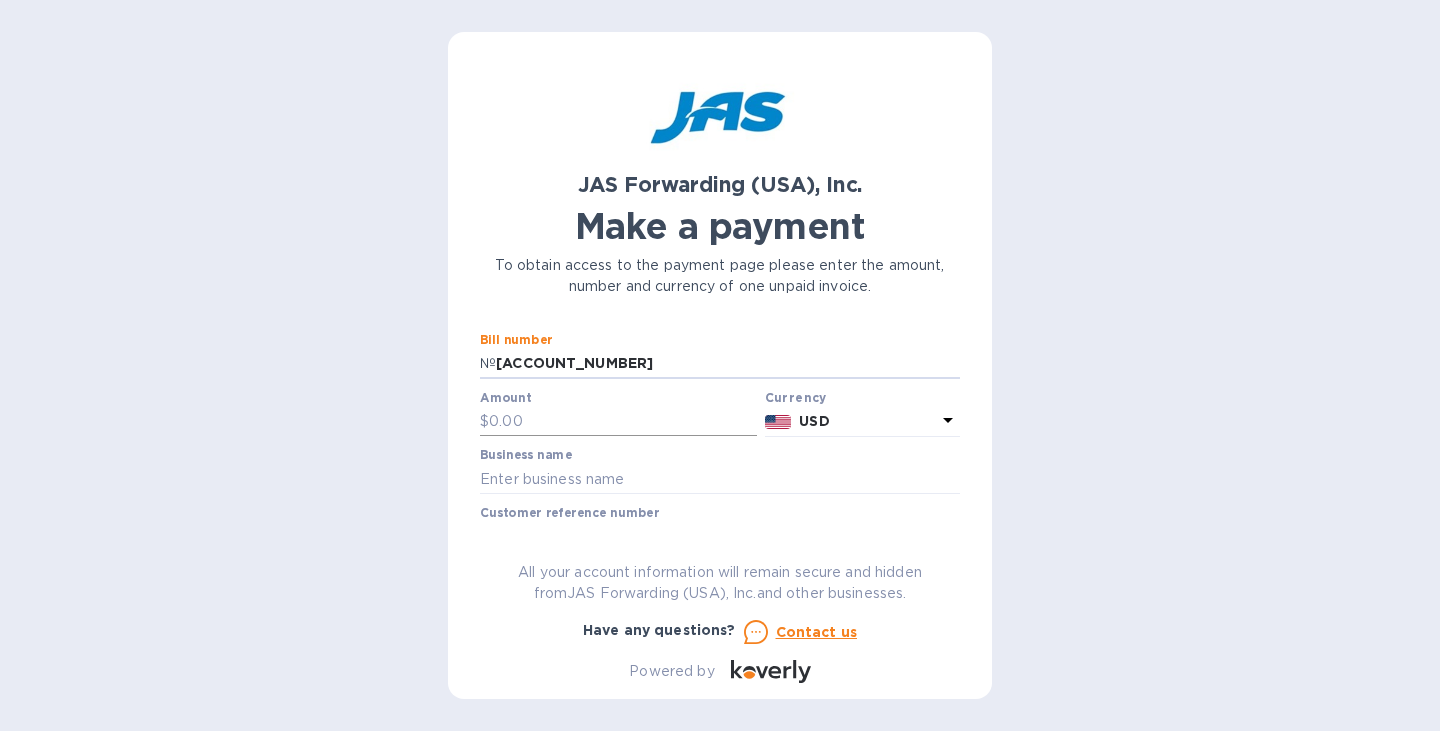 type on "[ACCOUNT_NUMBER]" 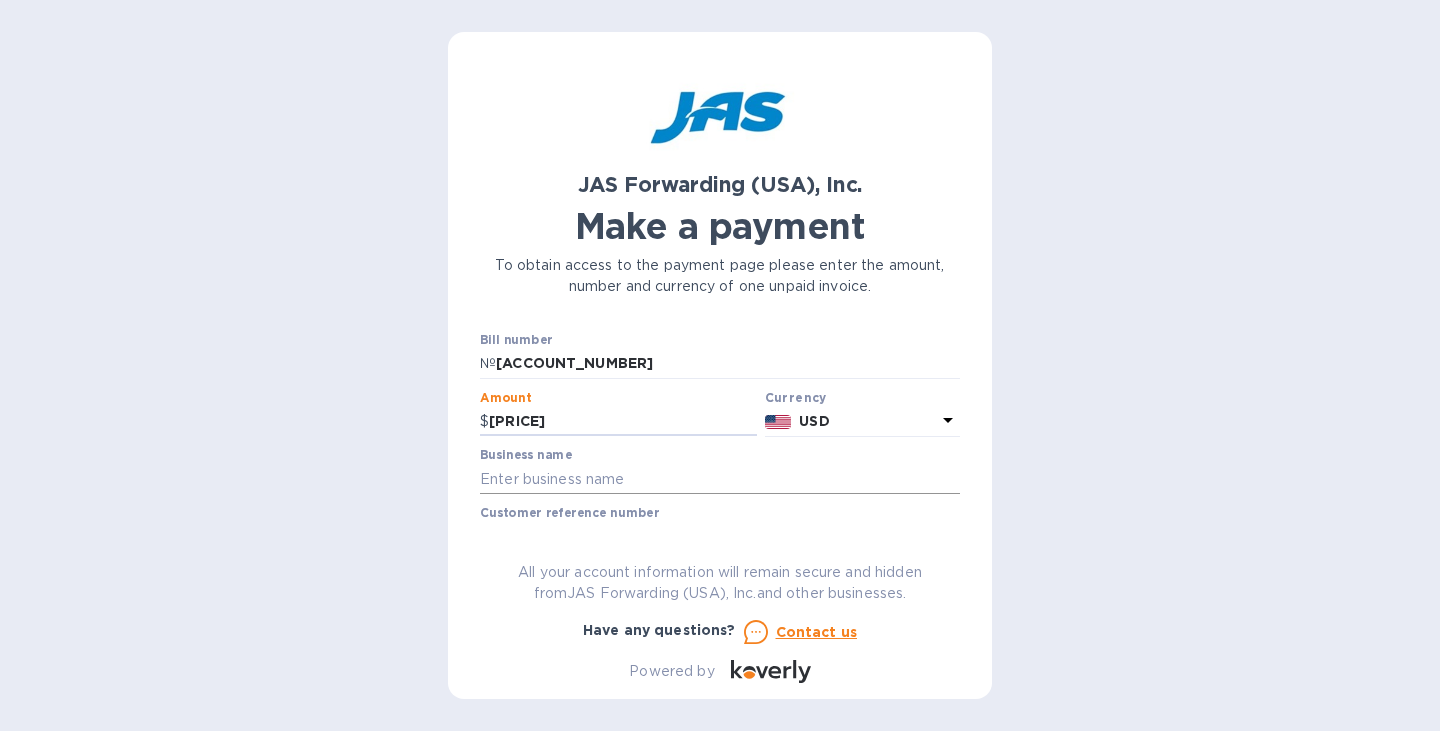 type on "[PRICE]" 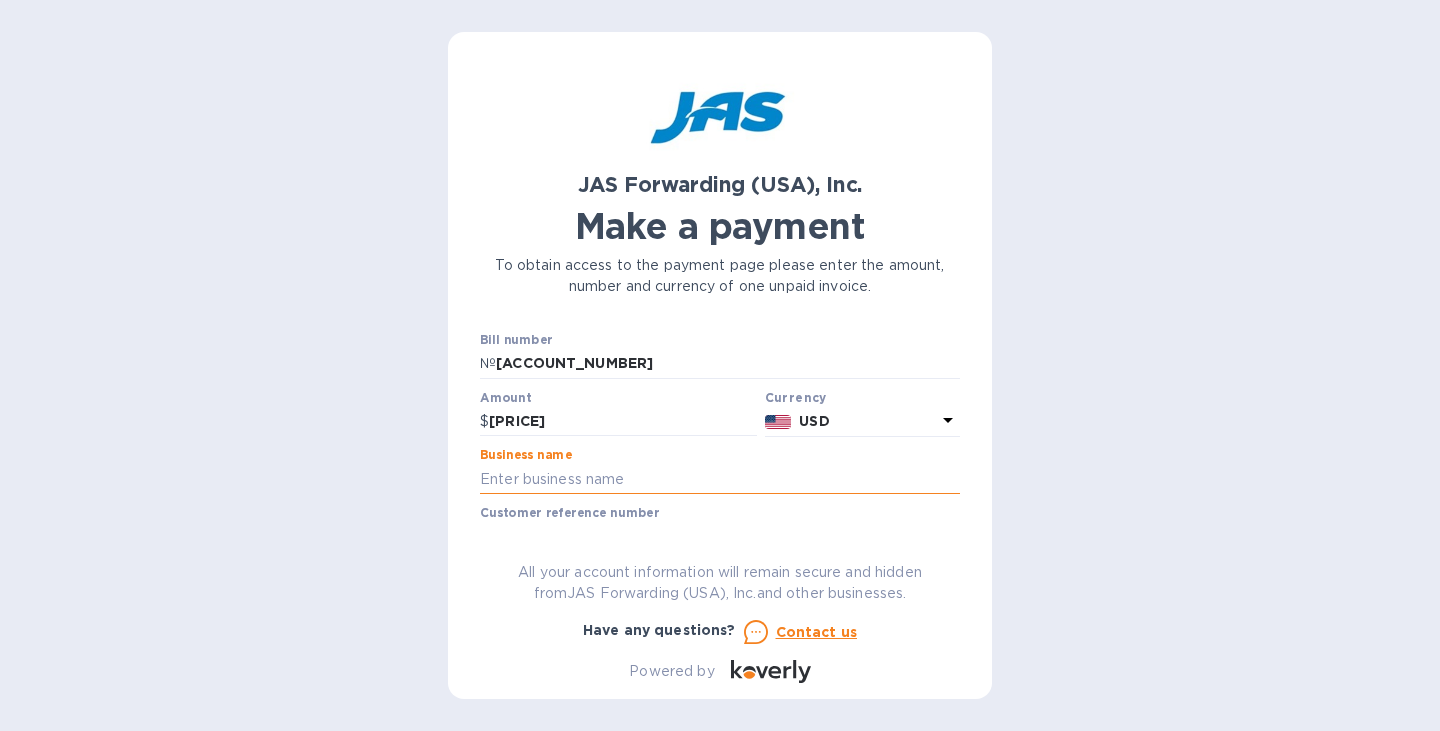 click at bounding box center [720, 479] 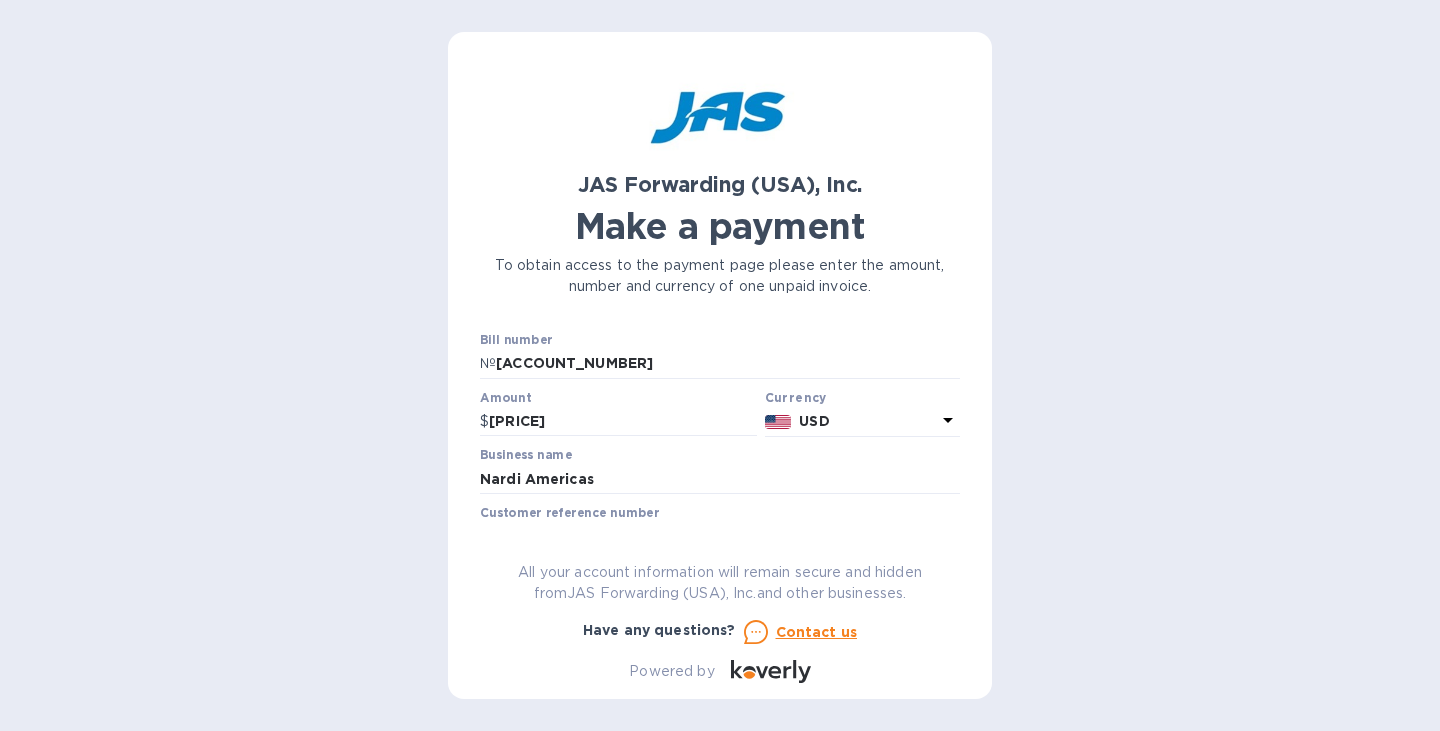 click on "JAS Forwarding (USA), Inc. Make a payment To obtain access to the payment page please enter the amount,   number and currency of one unpaid invoice. Bill number № [ACCOUNT_NUMBER]   Amount [PRICE]   Currency USD Business name Nardi Americas   Customer reference number   Go to payment page You can pay using: Bank transfer (for US banks) Free Credit card and more... Pay Get more time to pay Up to  12 weeks Wallet Instant transfers via Wallet Free All your account information will remain secure and hidden  from  JAS Forwarding (USA), Inc.  and other businesses. Have any questions? Contact us Powered by" at bounding box center (720, 365) 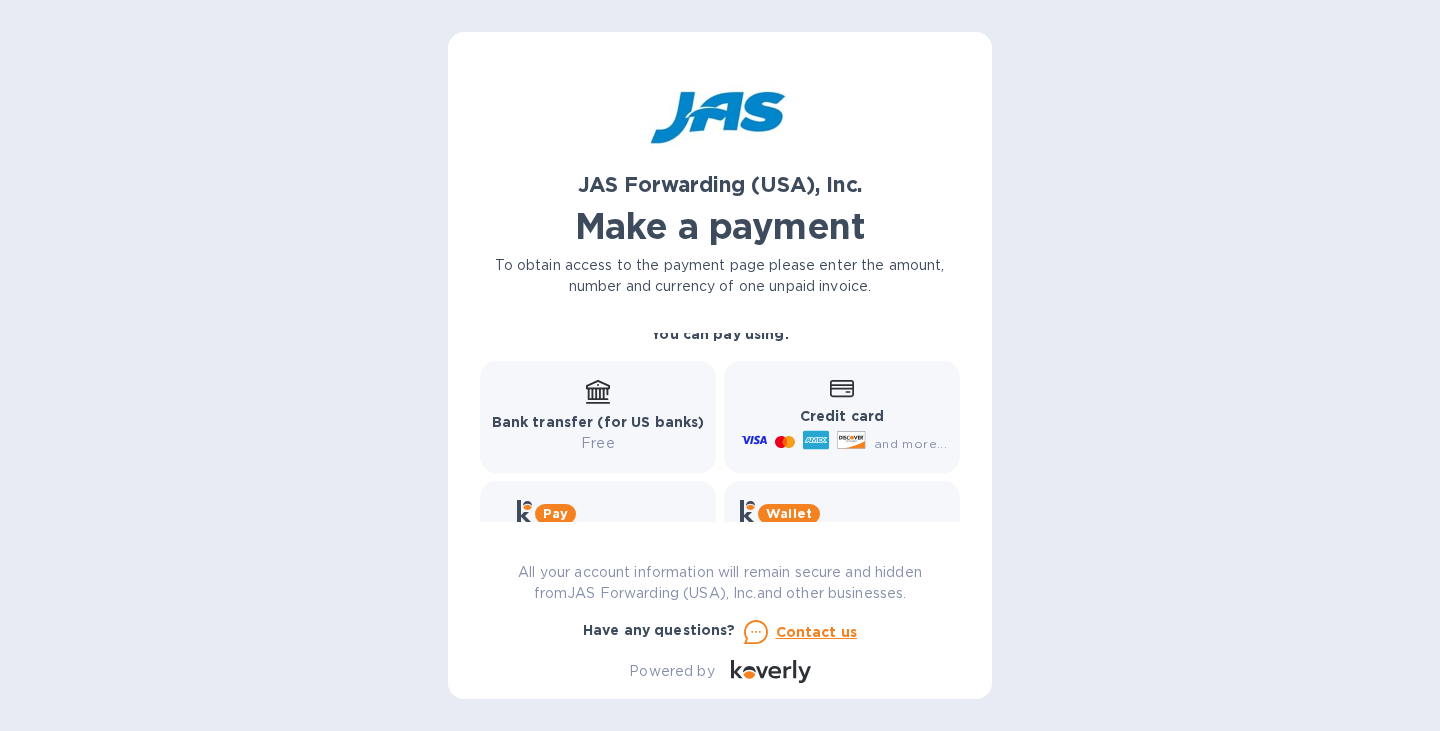 scroll, scrollTop: 302, scrollLeft: 0, axis: vertical 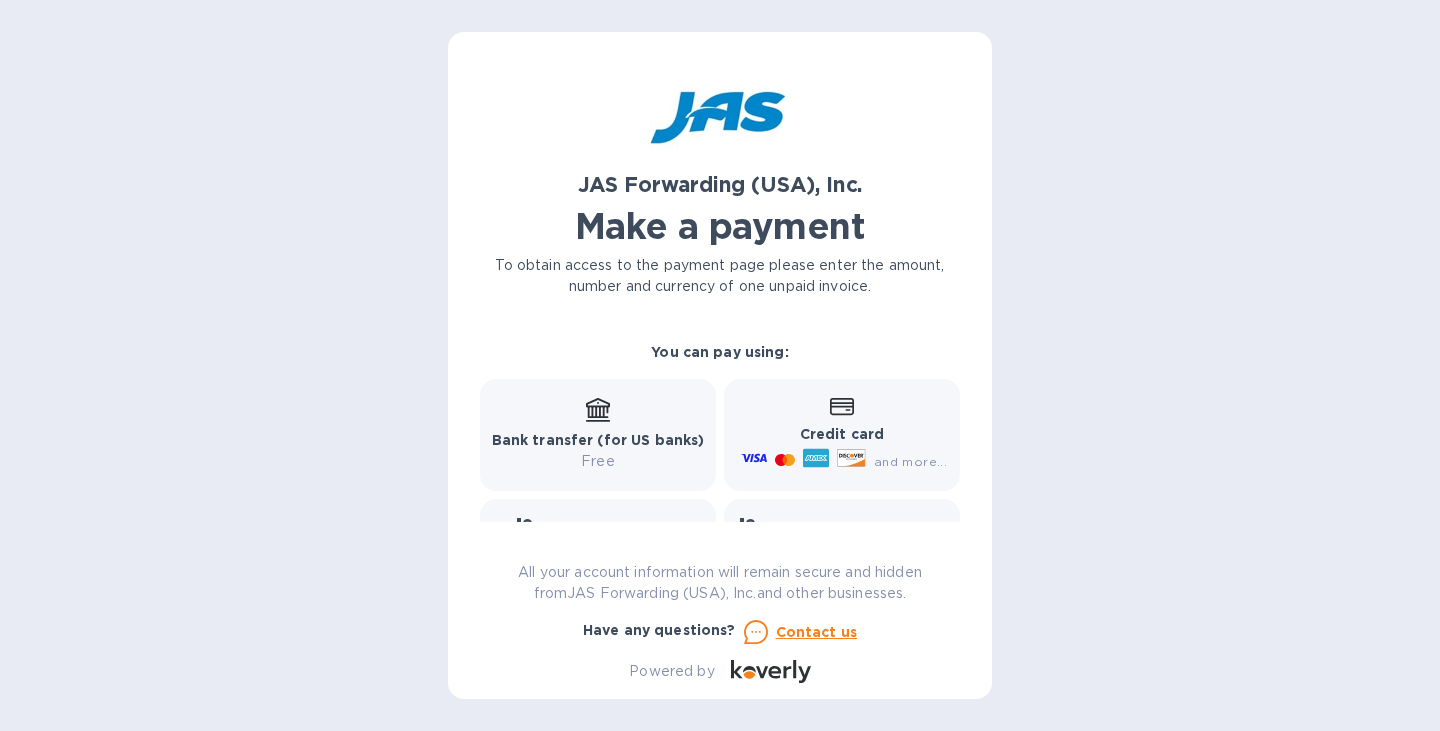 click on "and more..." at bounding box center (910, 461) 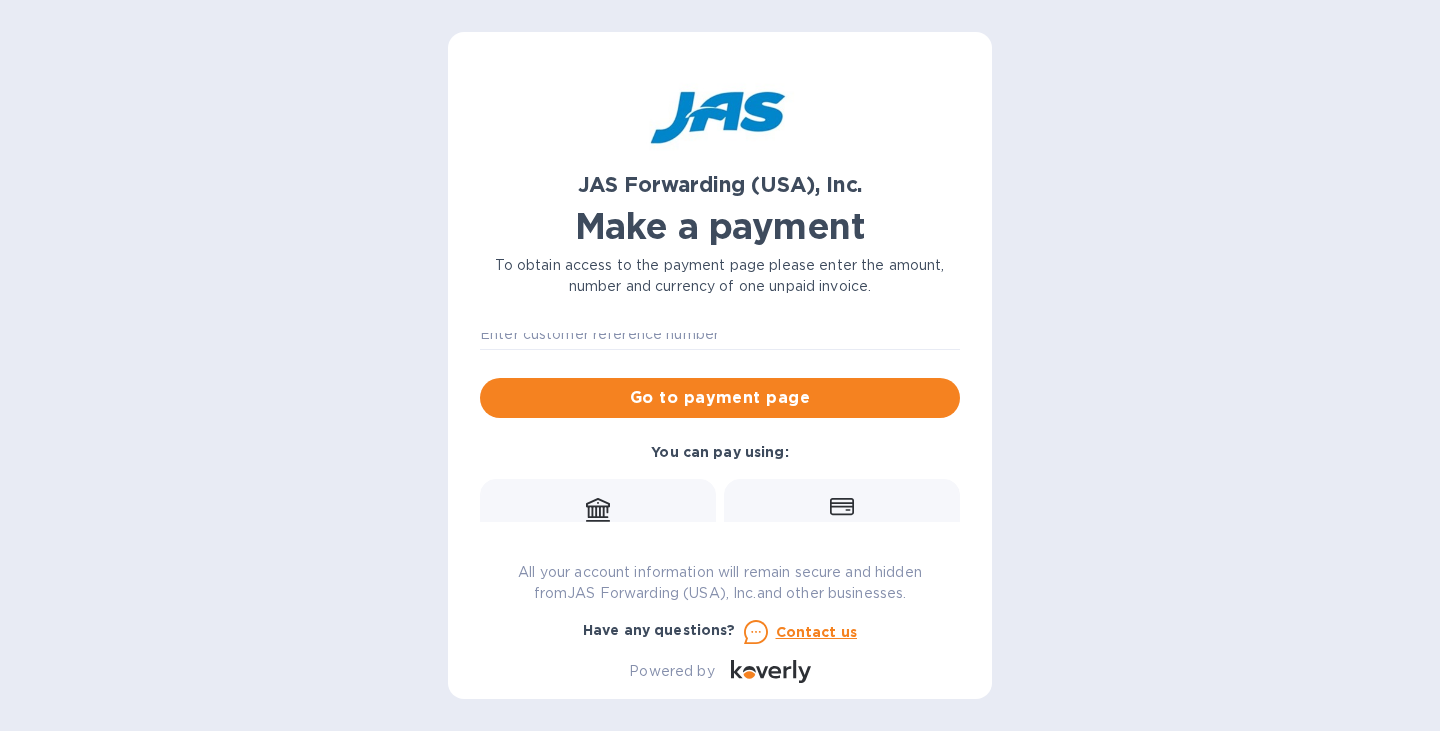 scroll, scrollTop: 225, scrollLeft: 0, axis: vertical 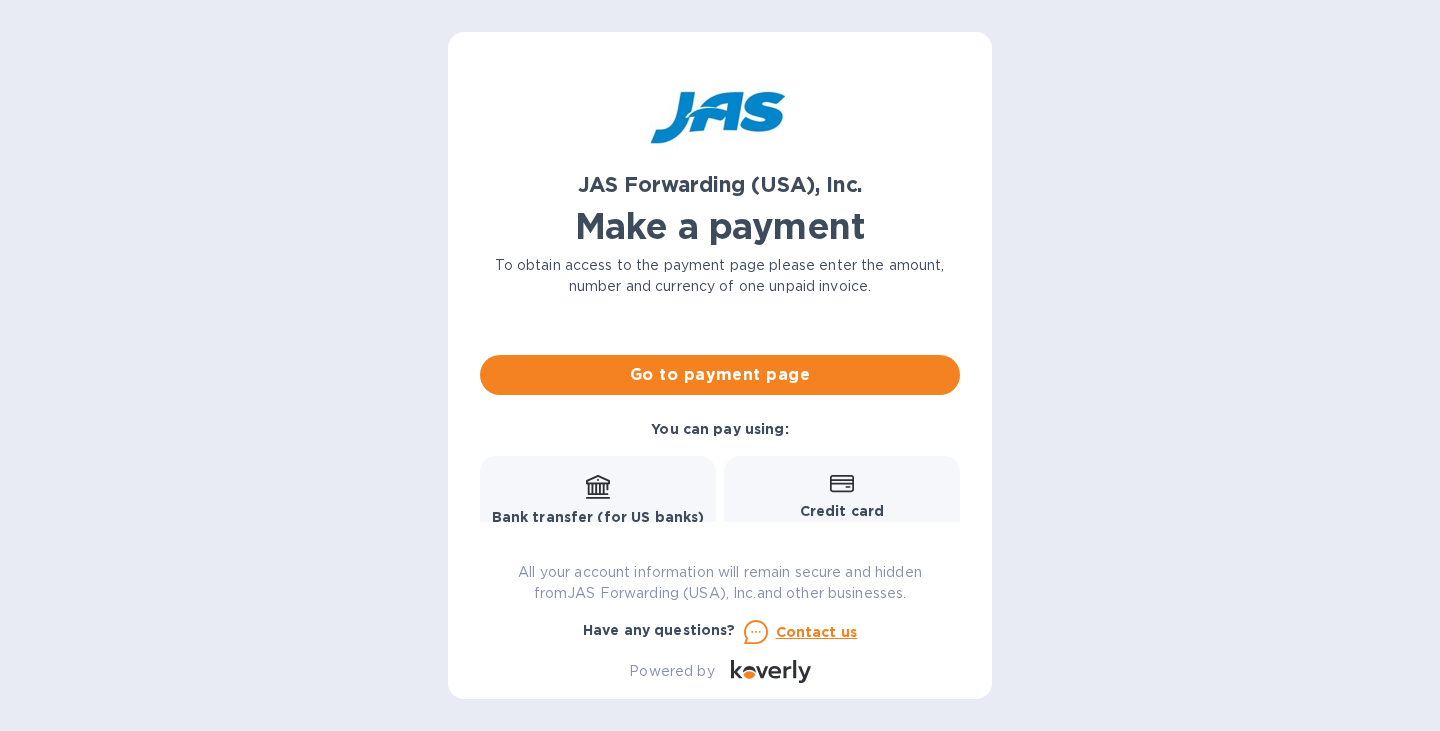 click on "Go to payment page" at bounding box center (720, 375) 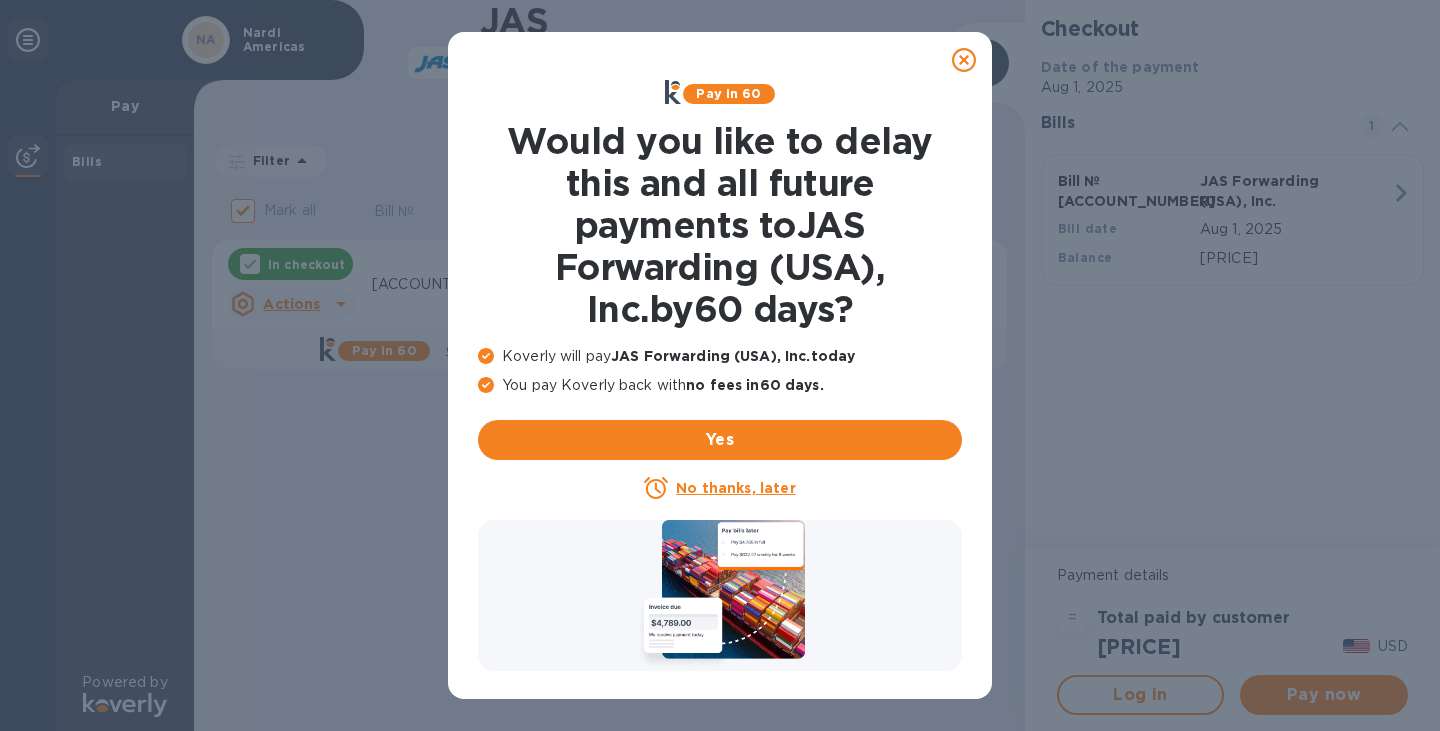 click on "No thanks, later" at bounding box center [735, 488] 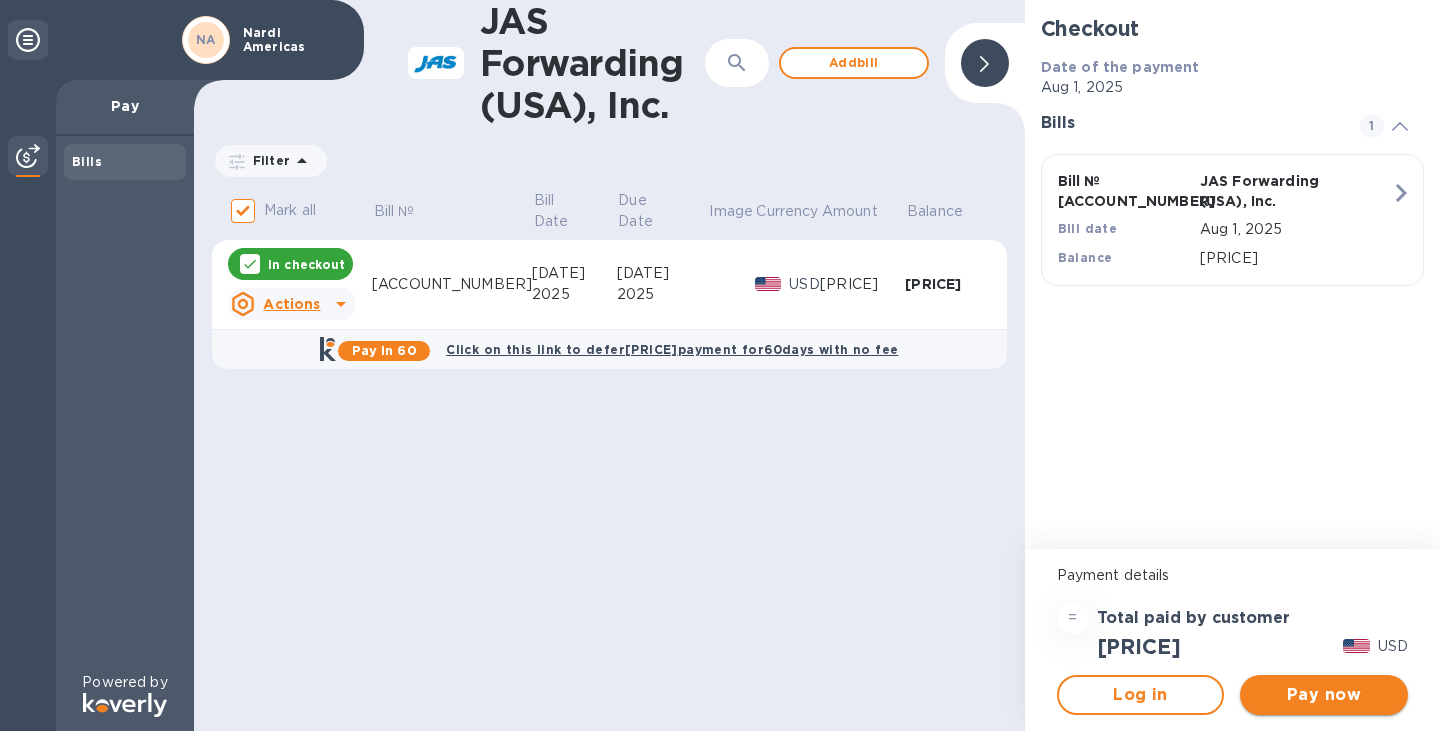 click on "Pay now" at bounding box center (1324, 695) 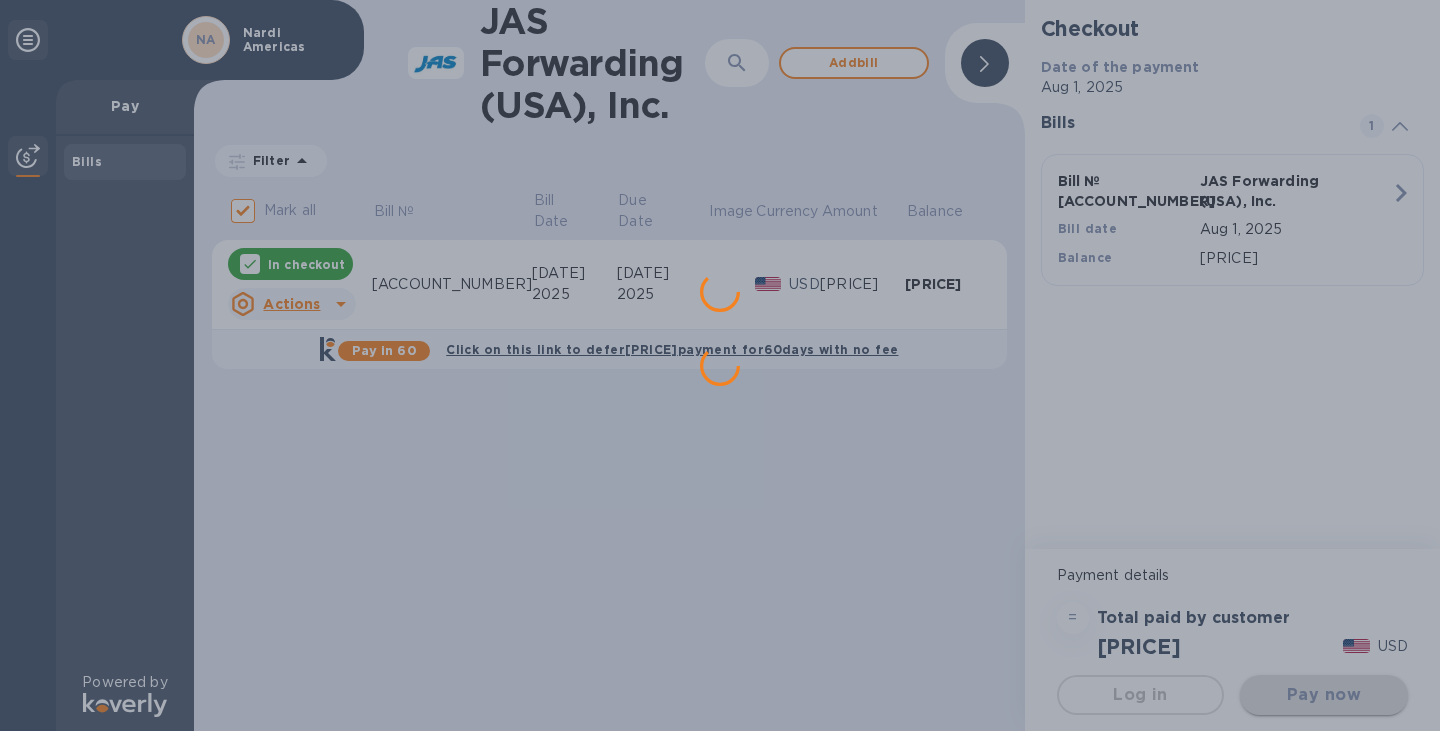 scroll, scrollTop: 0, scrollLeft: 0, axis: both 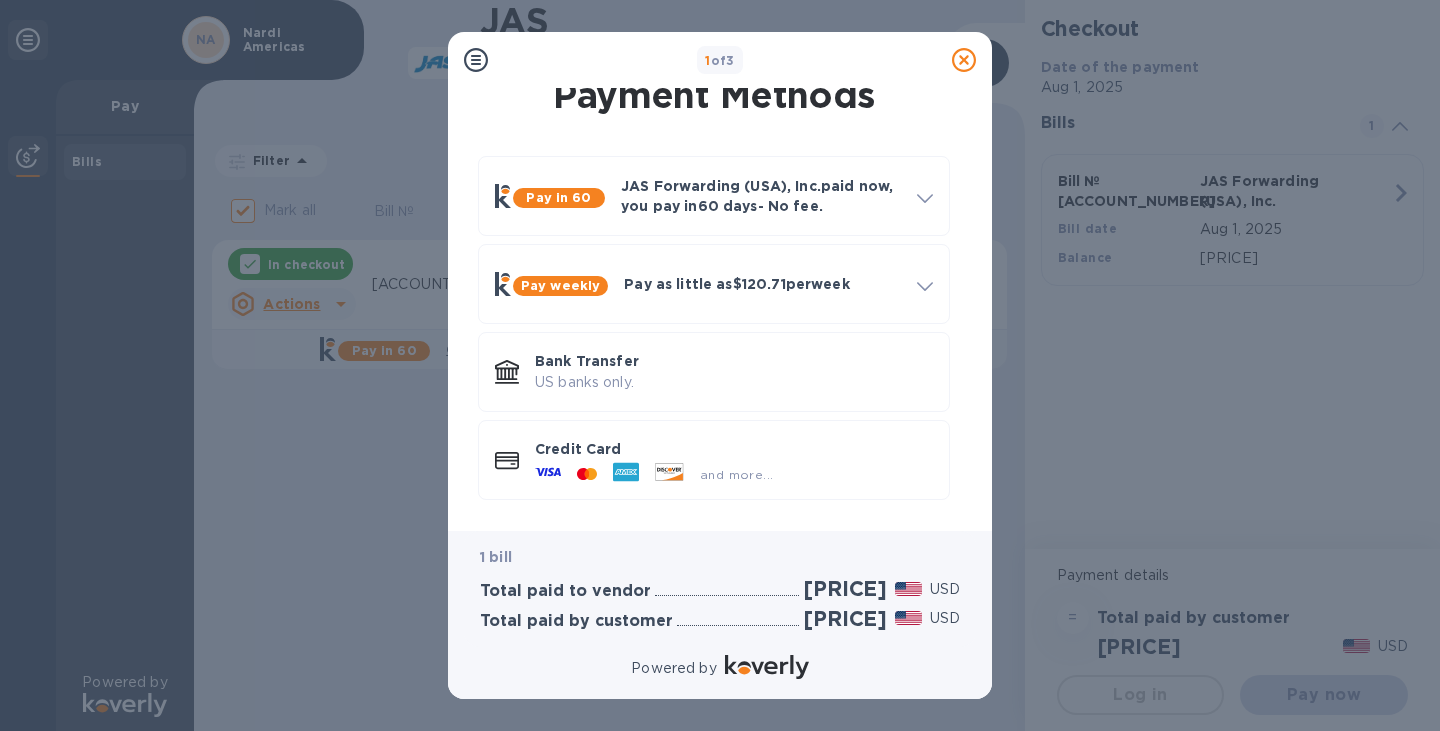 click on "and more..." at bounding box center (736, 474) 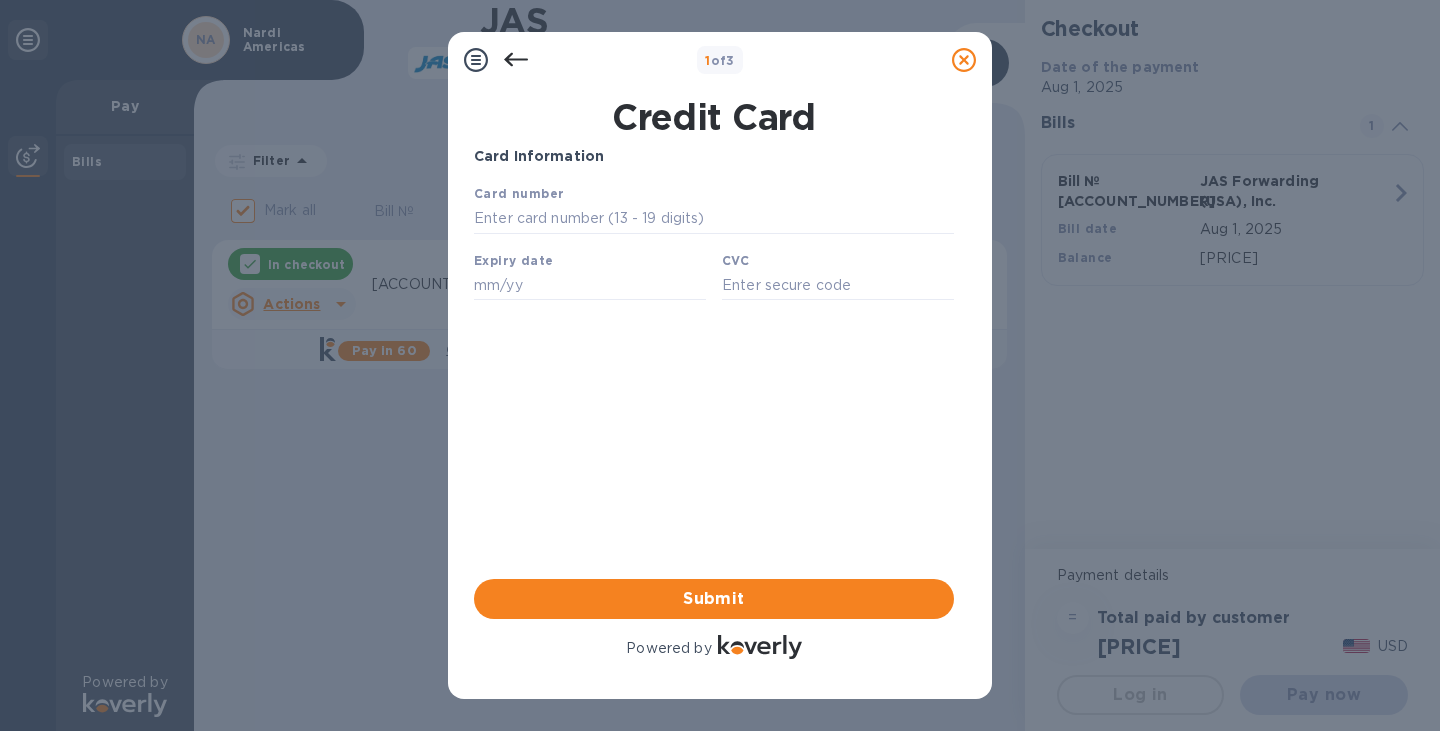 scroll, scrollTop: 0, scrollLeft: 0, axis: both 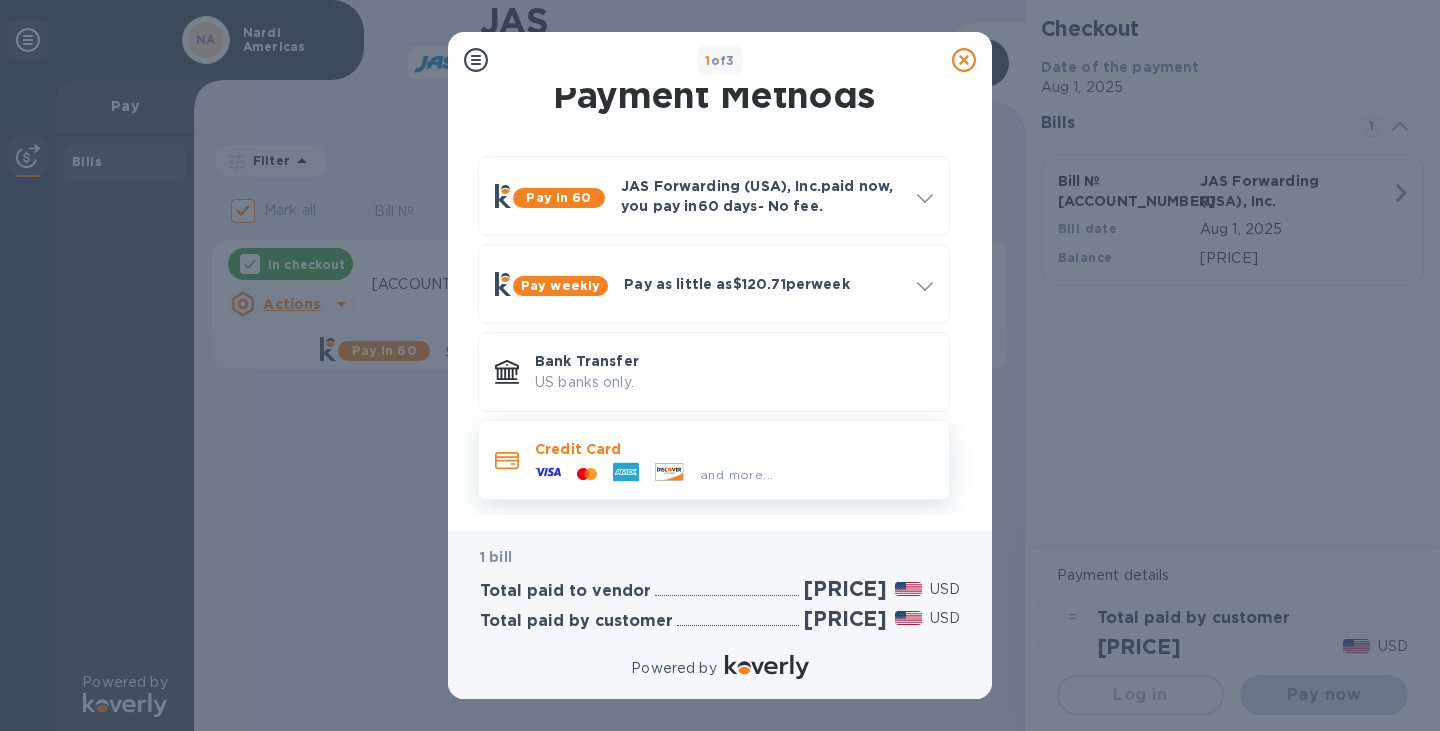 click 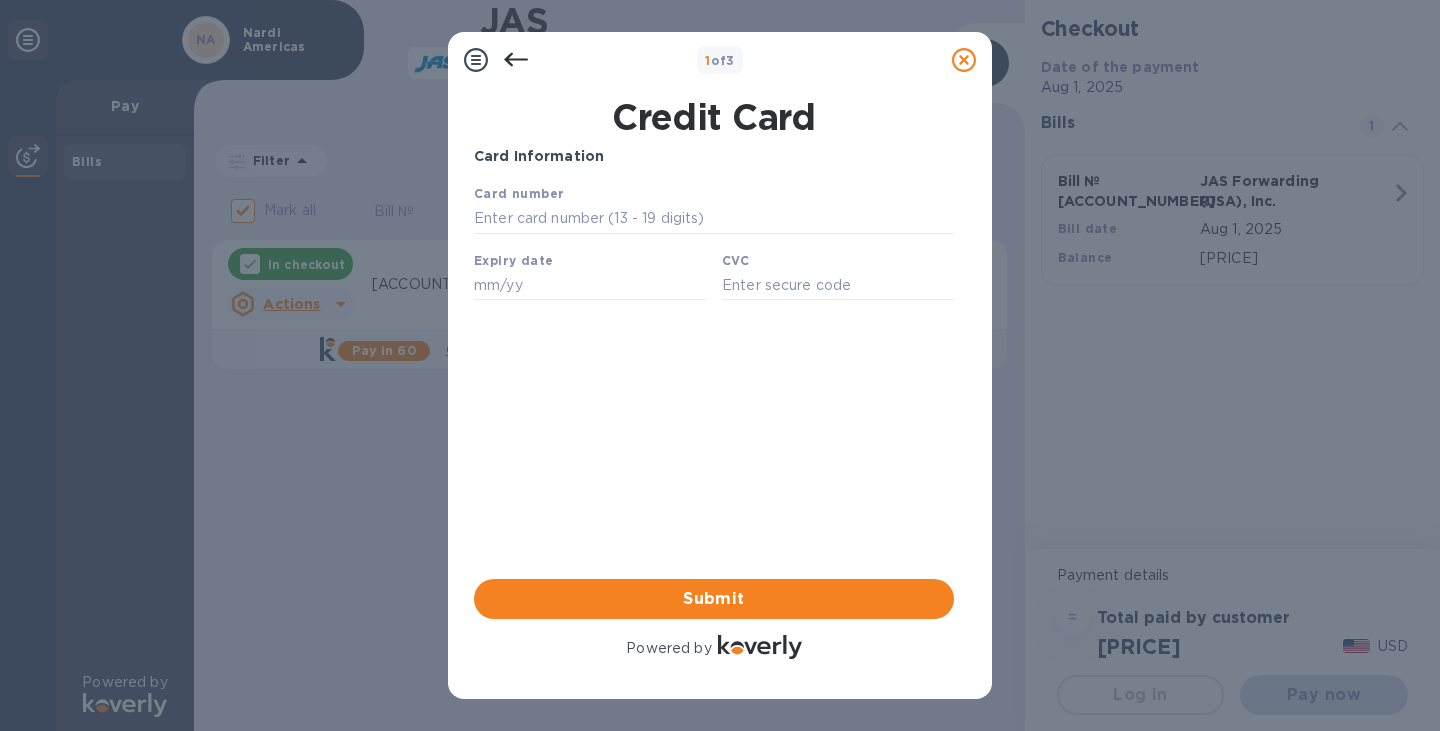 scroll, scrollTop: 0, scrollLeft: 0, axis: both 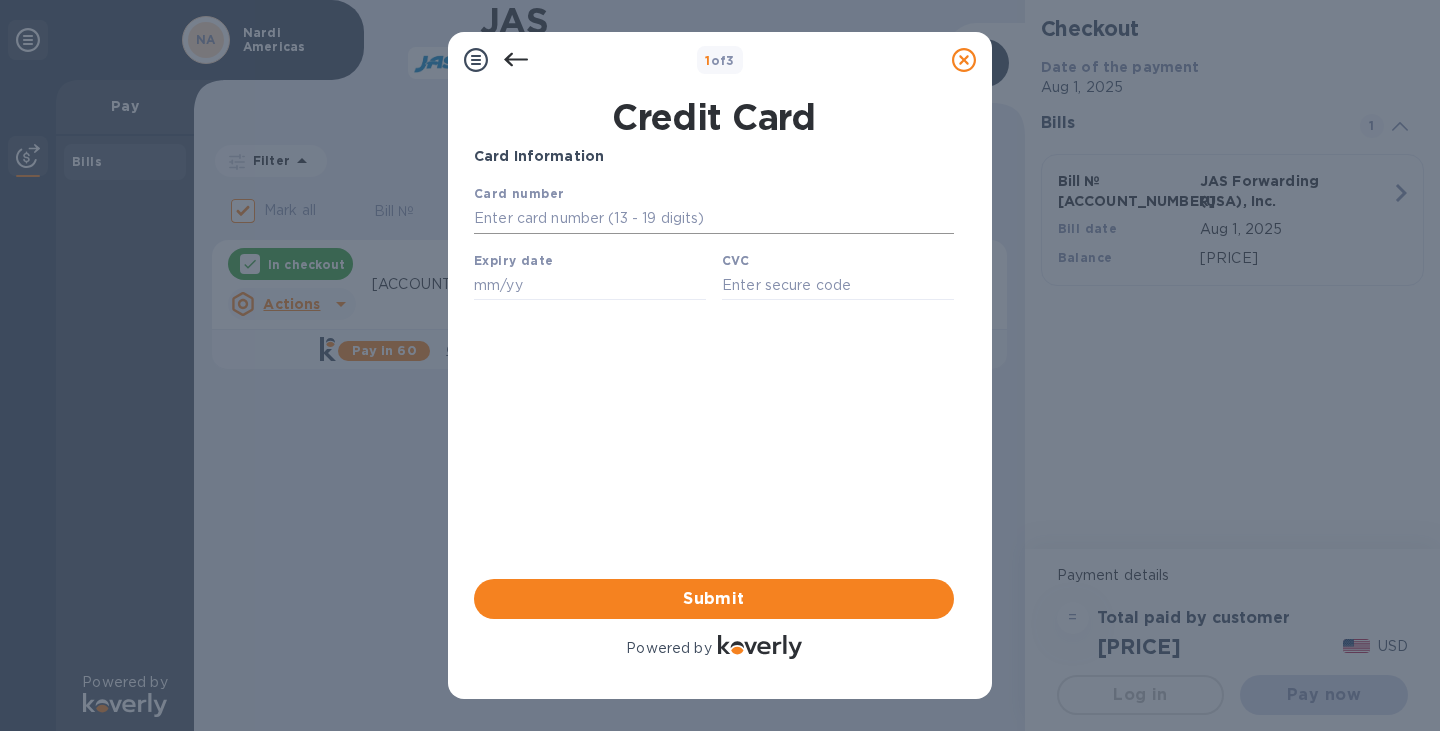 click at bounding box center (714, 219) 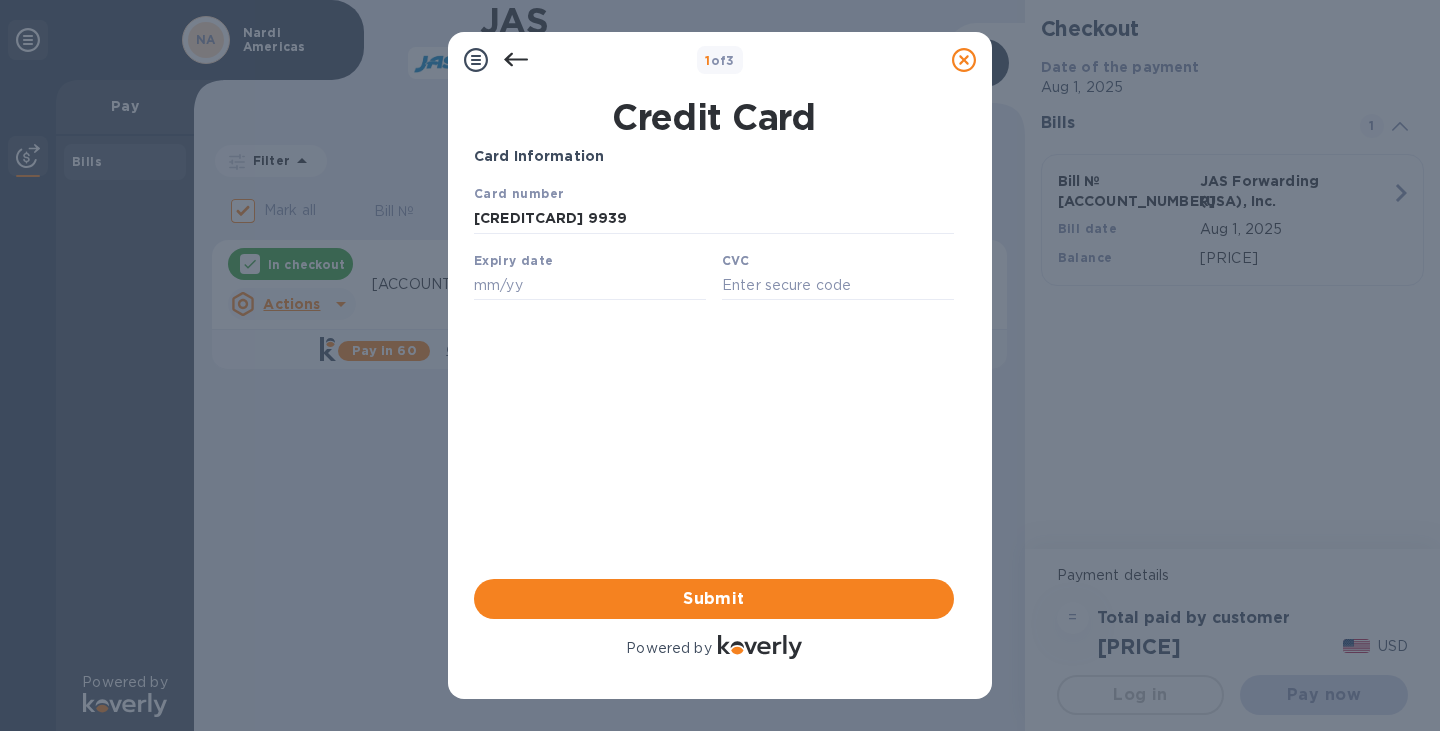 type on "[CREDITCARD] 9939" 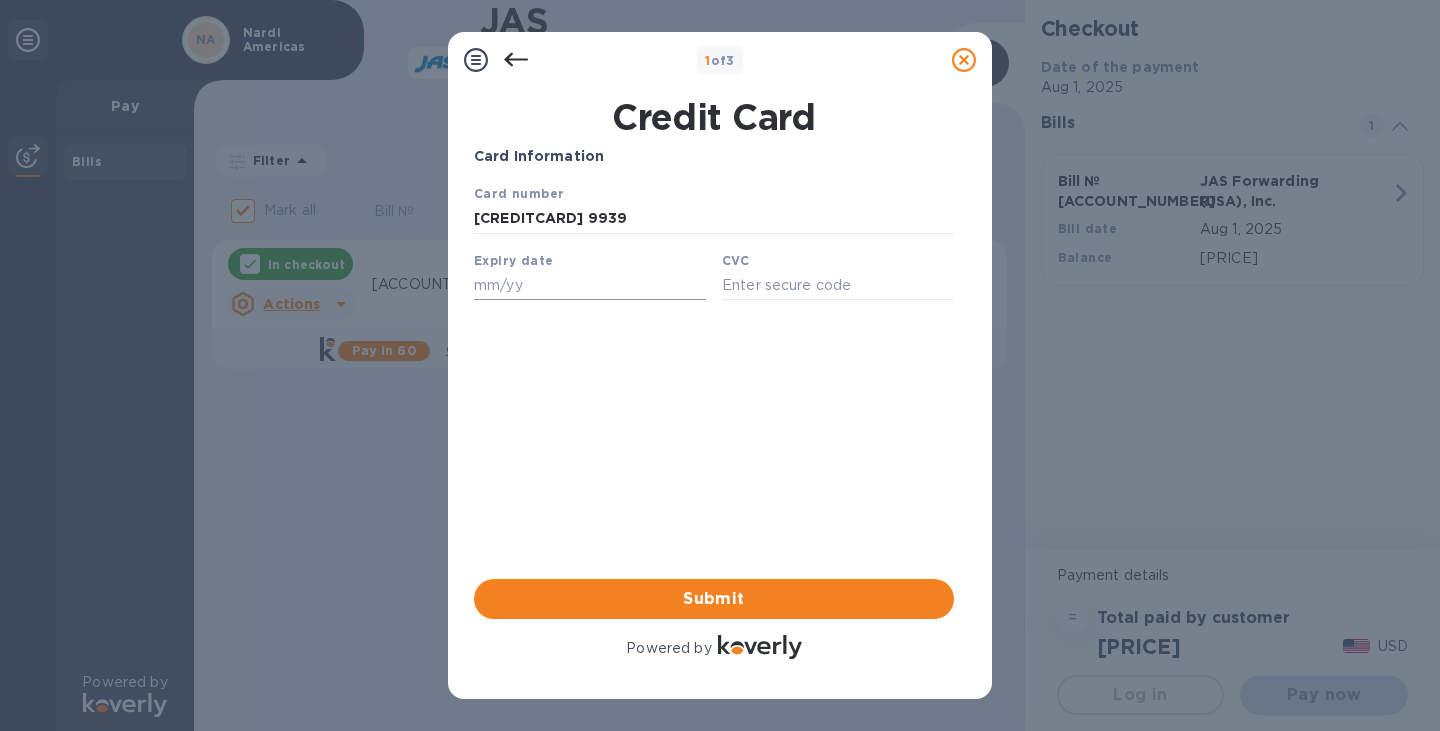 click at bounding box center (590, 285) 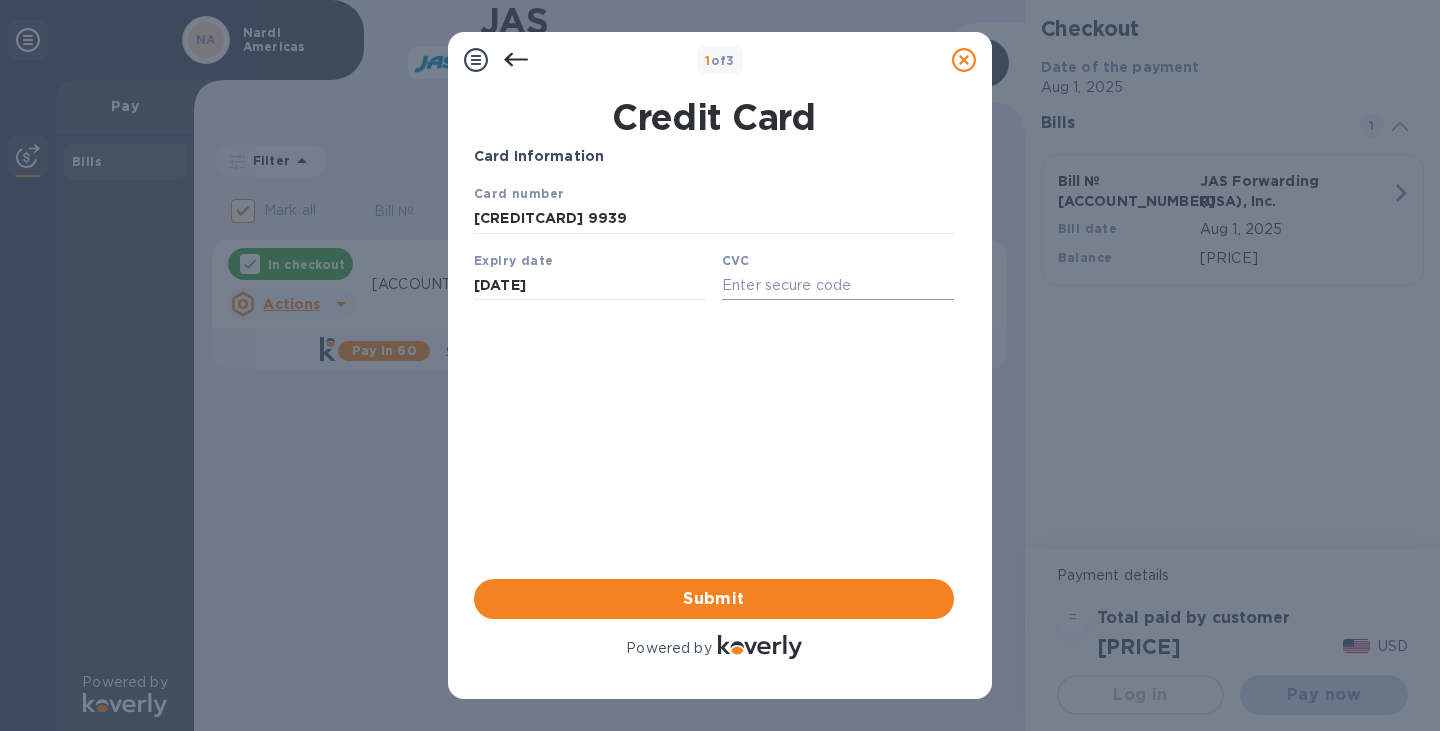 type on "[DATE]" 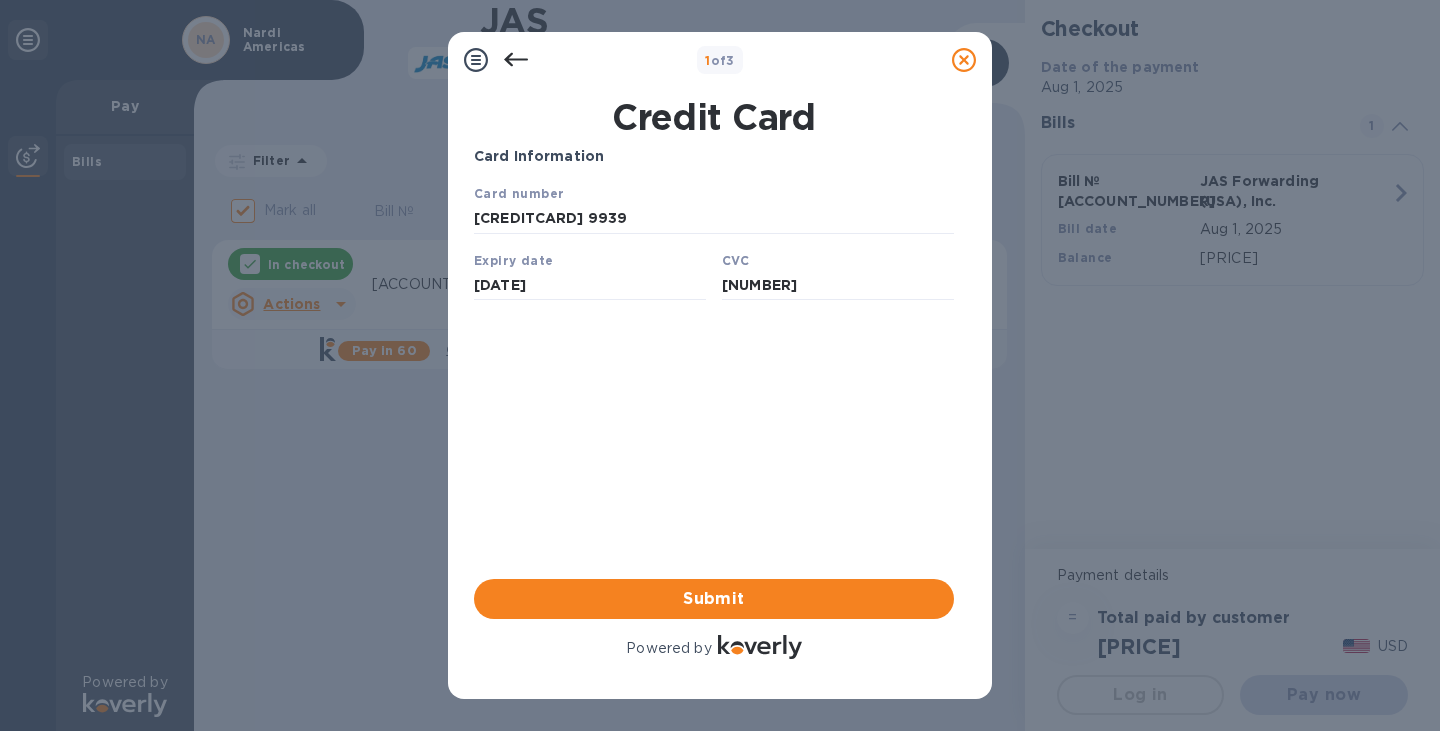 type on "[NUMBER]" 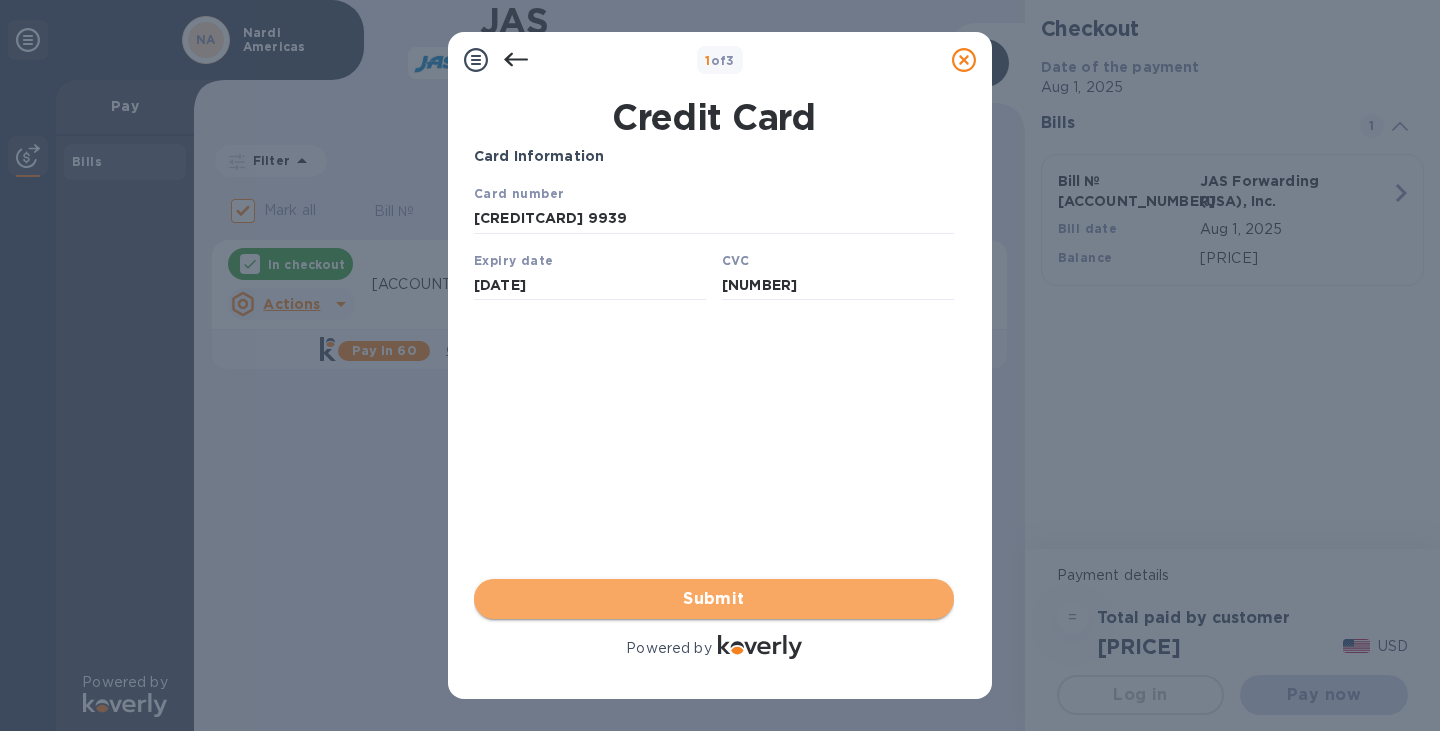 click on "Submit" at bounding box center [714, 599] 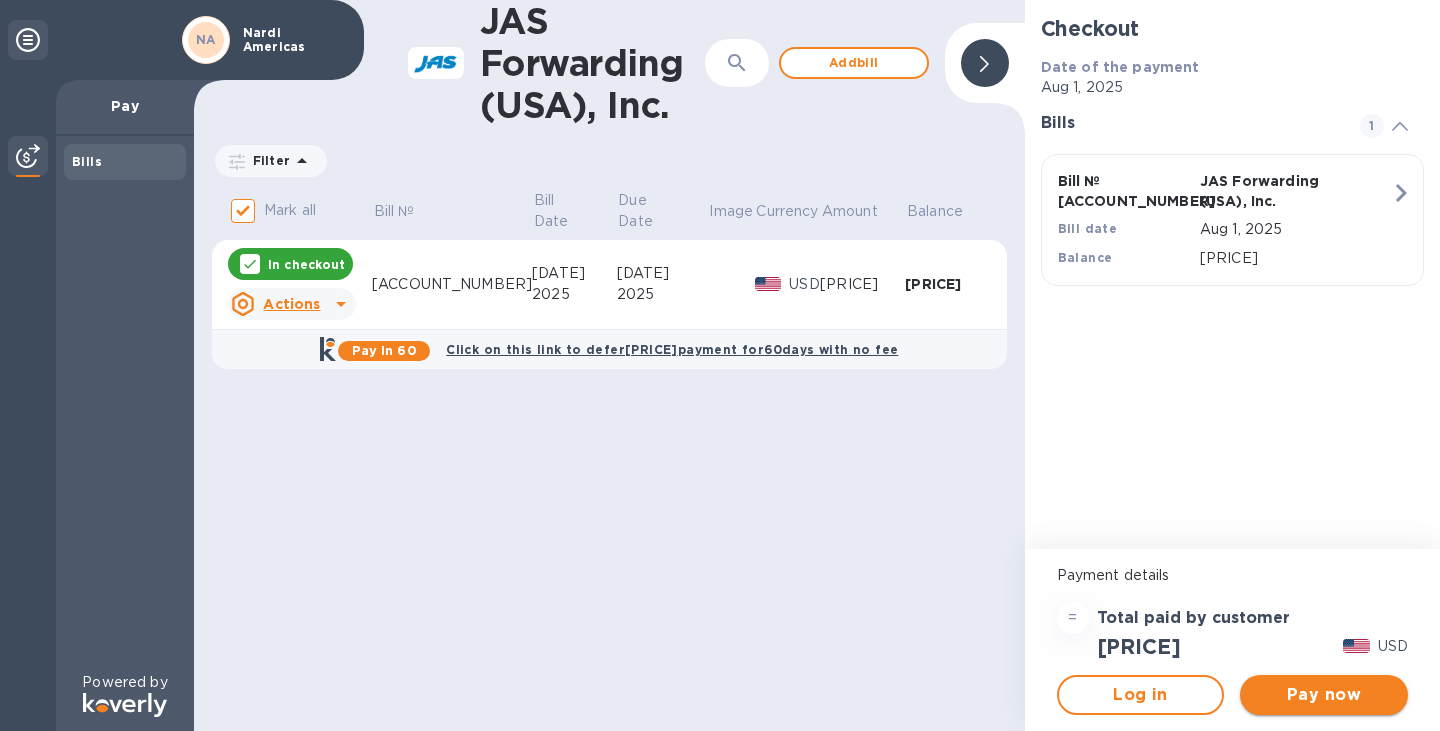 click on "Pay now" at bounding box center [1324, 695] 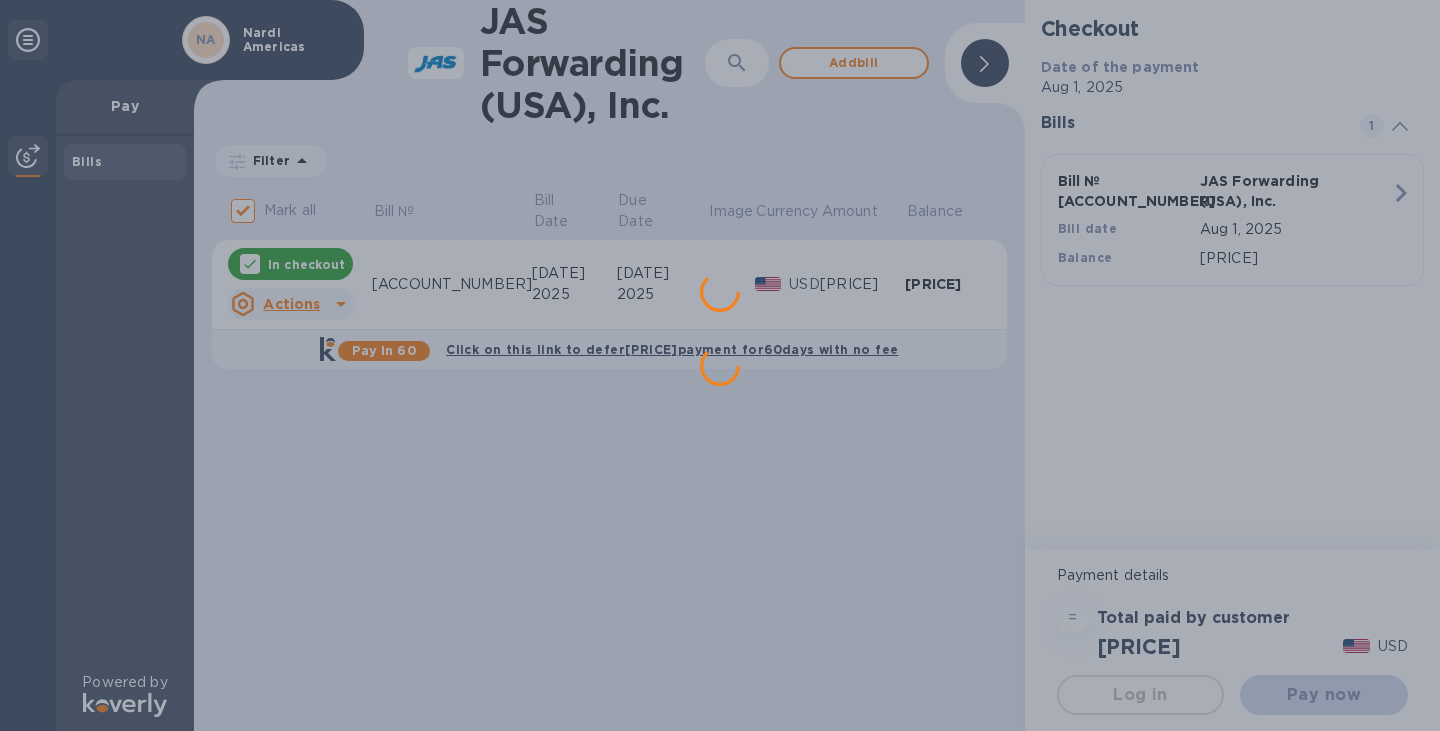 scroll, scrollTop: 0, scrollLeft: 0, axis: both 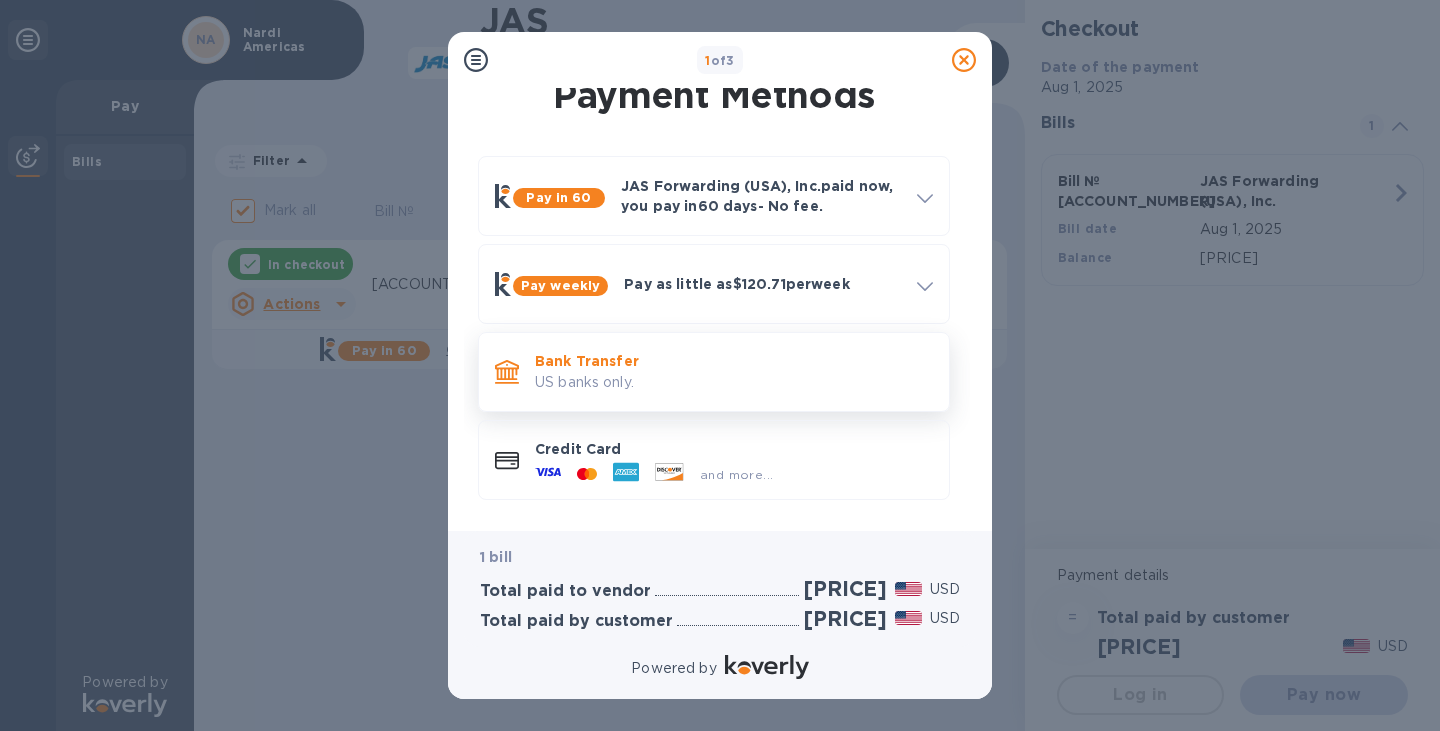click on "Bank Transfer US banks only." at bounding box center (734, 371) 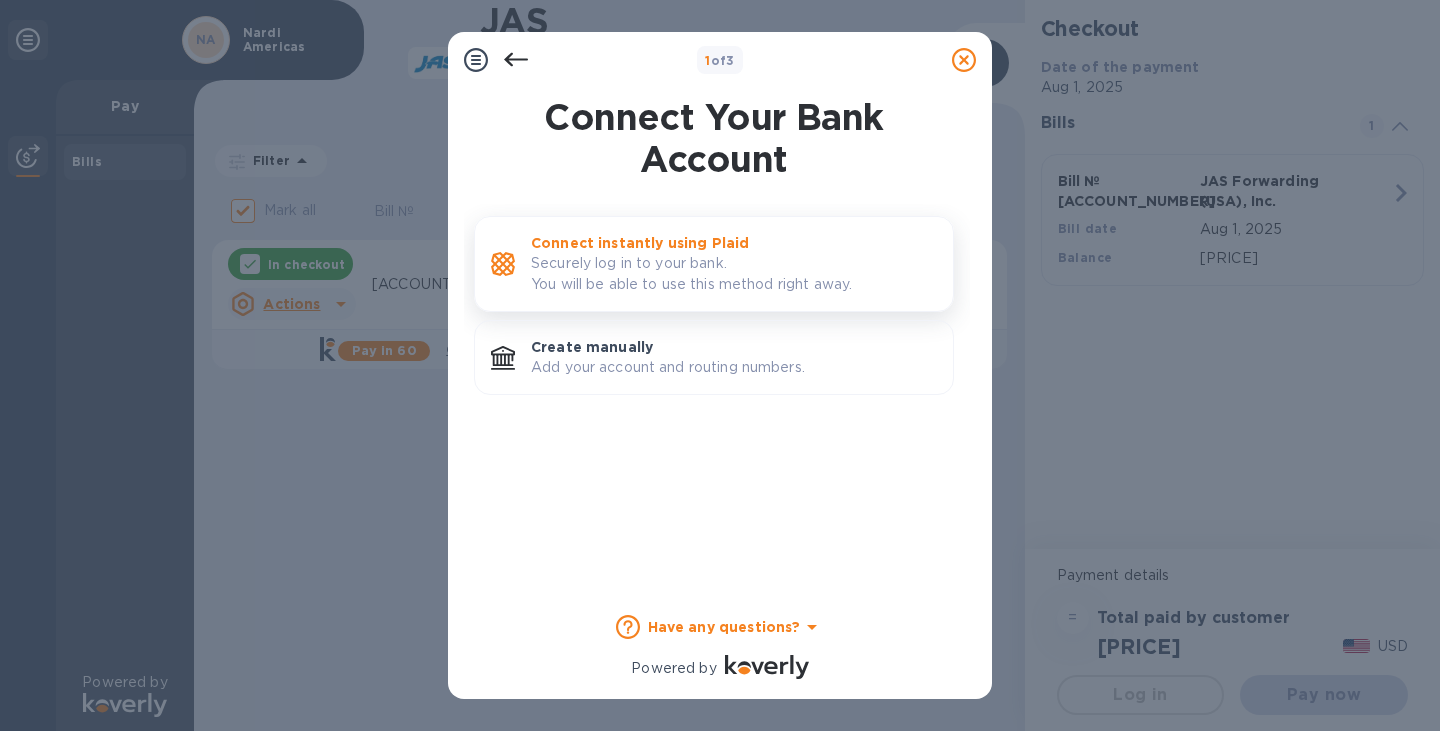 click on "Securely log in to your bank.   You will be able to use this method right away." at bounding box center [734, 274] 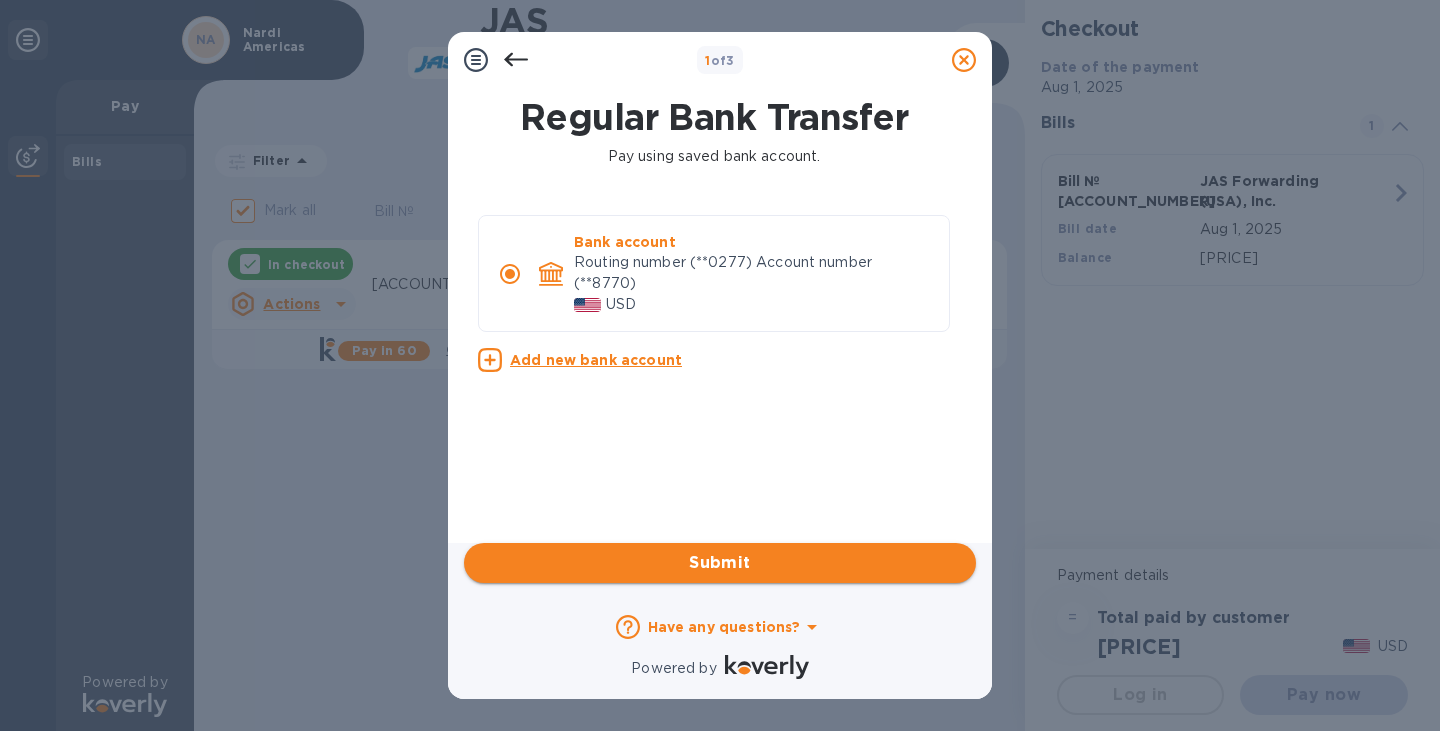 click on "Submit" at bounding box center (720, 563) 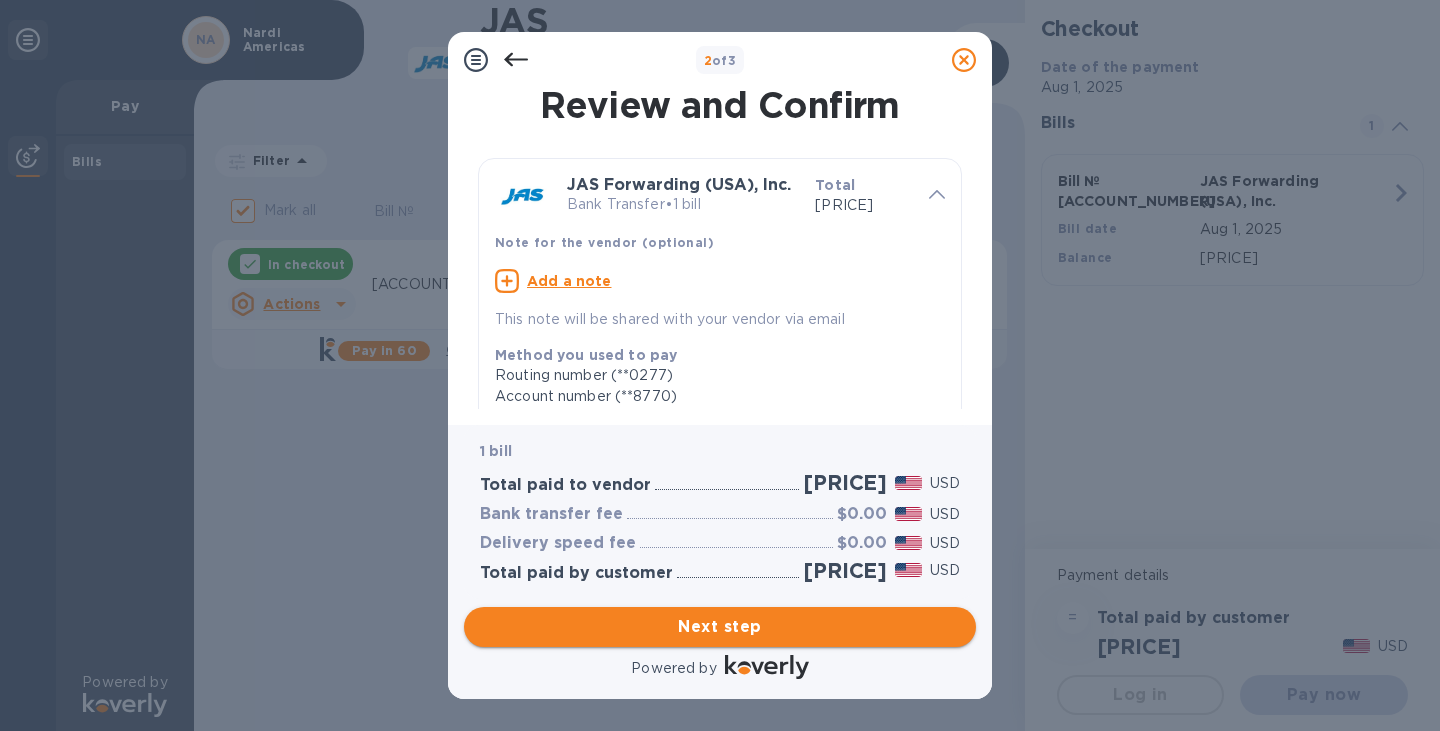 click on "Next step" at bounding box center [720, 627] 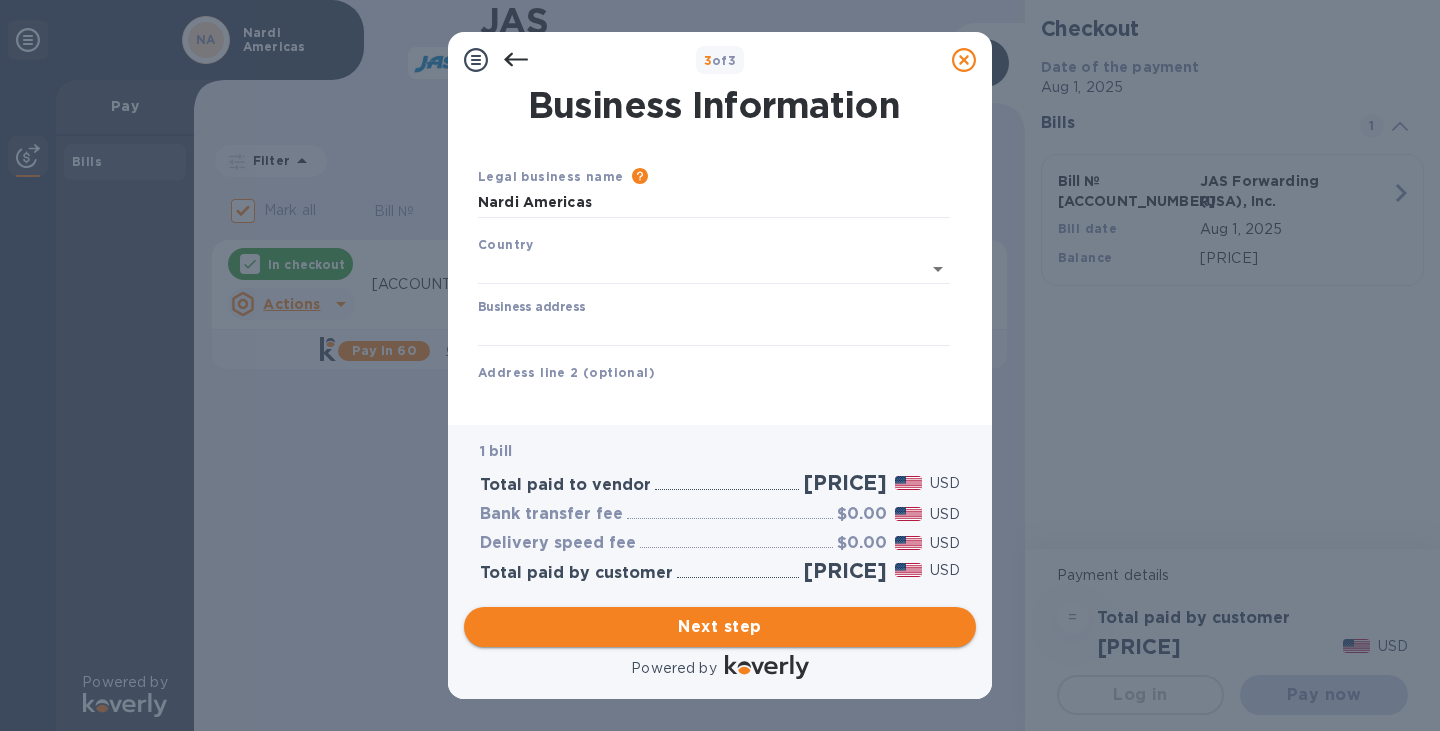 type on "United States" 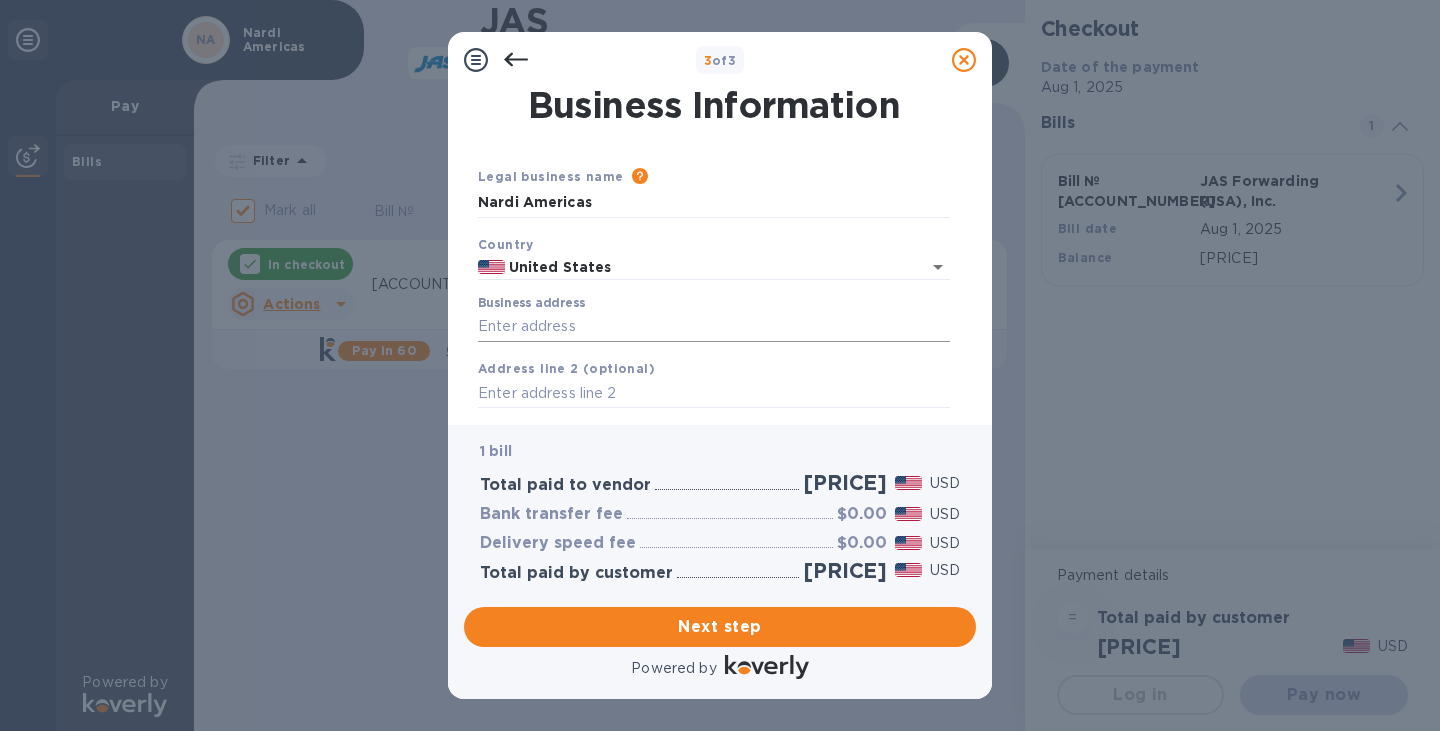click on "Business address" at bounding box center (714, 327) 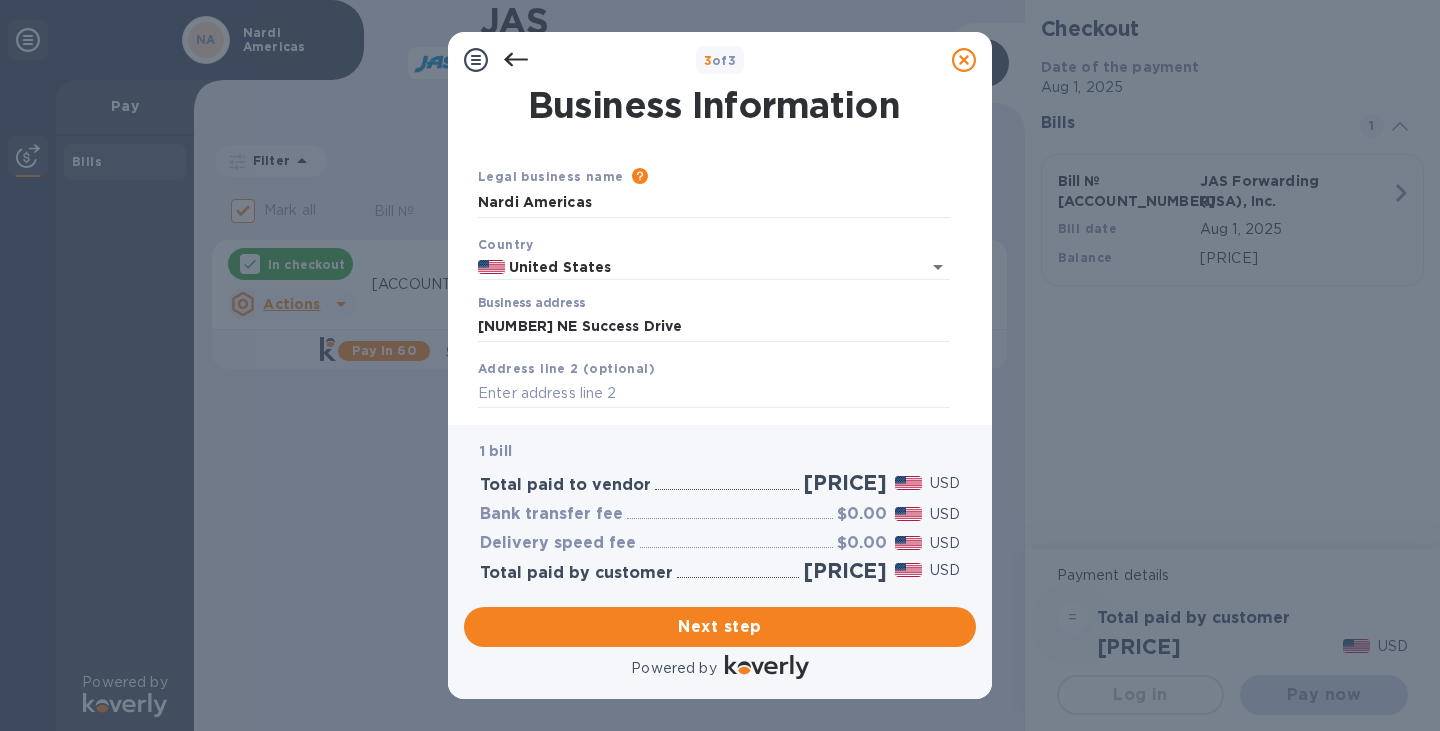 type on "[NUMBER] Northeast Success Drive" 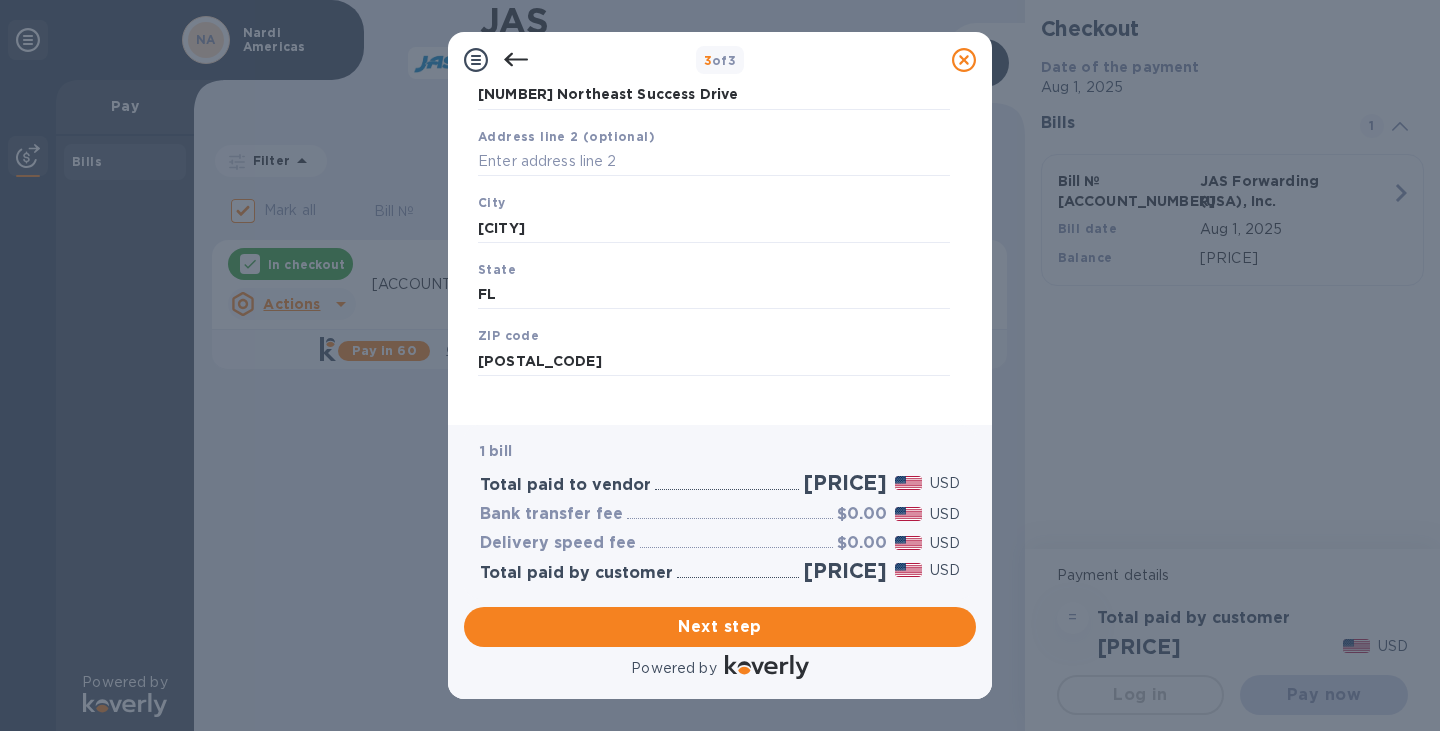 scroll, scrollTop: 249, scrollLeft: 0, axis: vertical 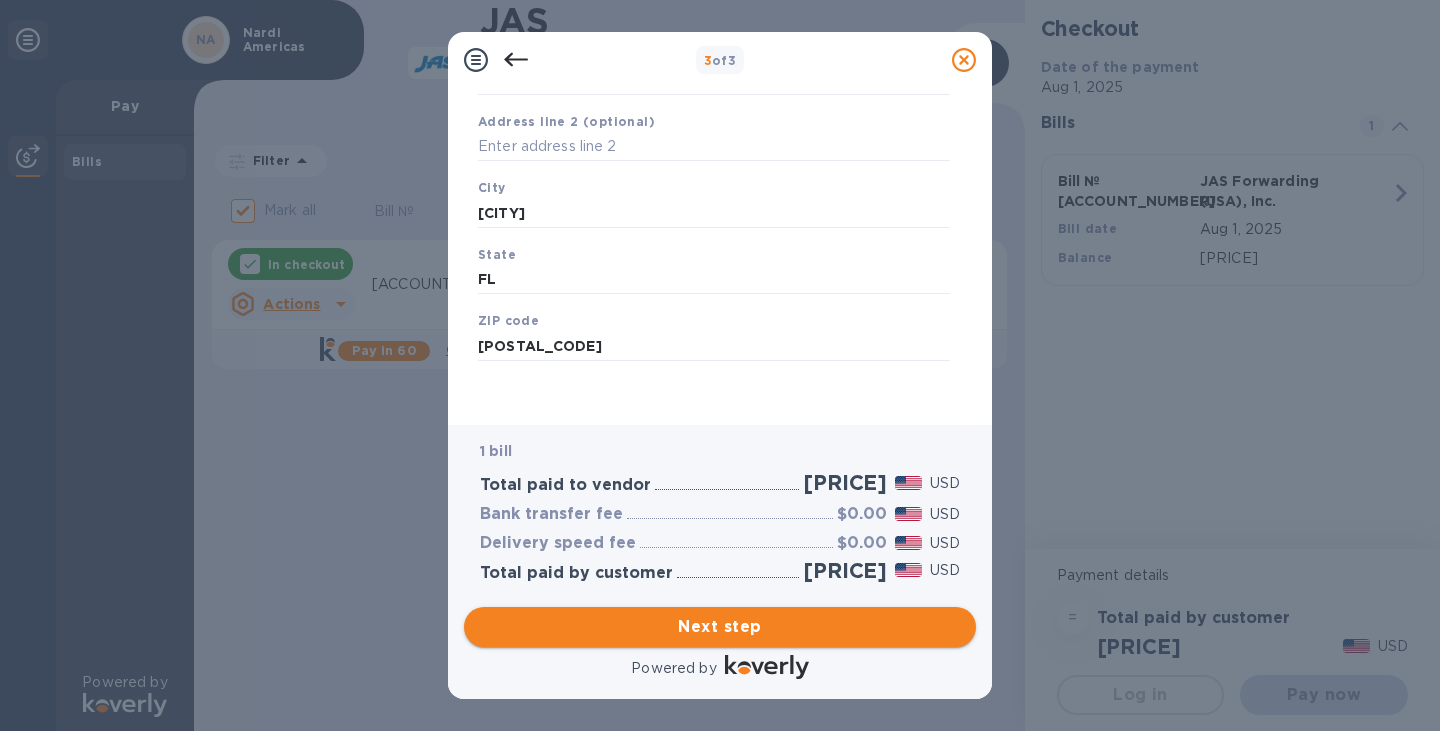 click on "Next step" at bounding box center (720, 627) 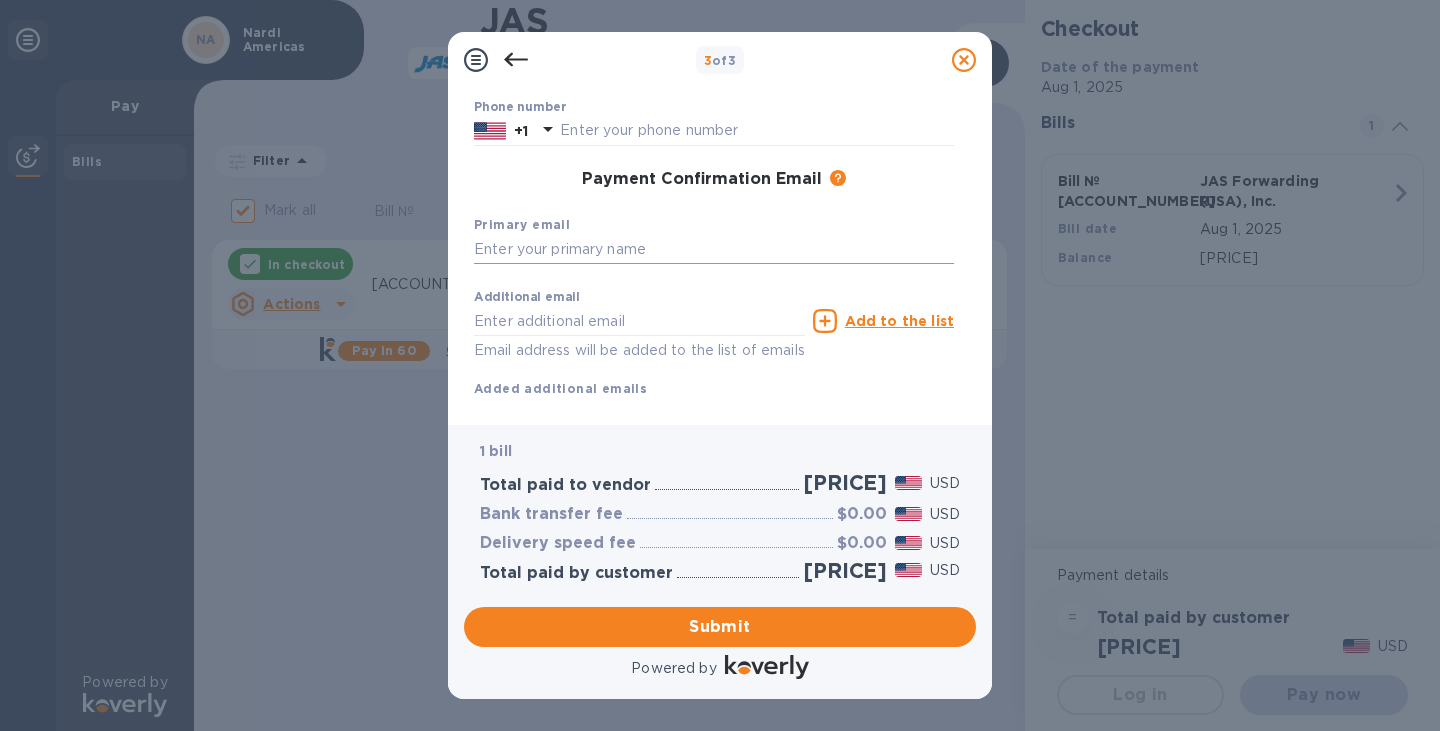 click at bounding box center [714, 250] 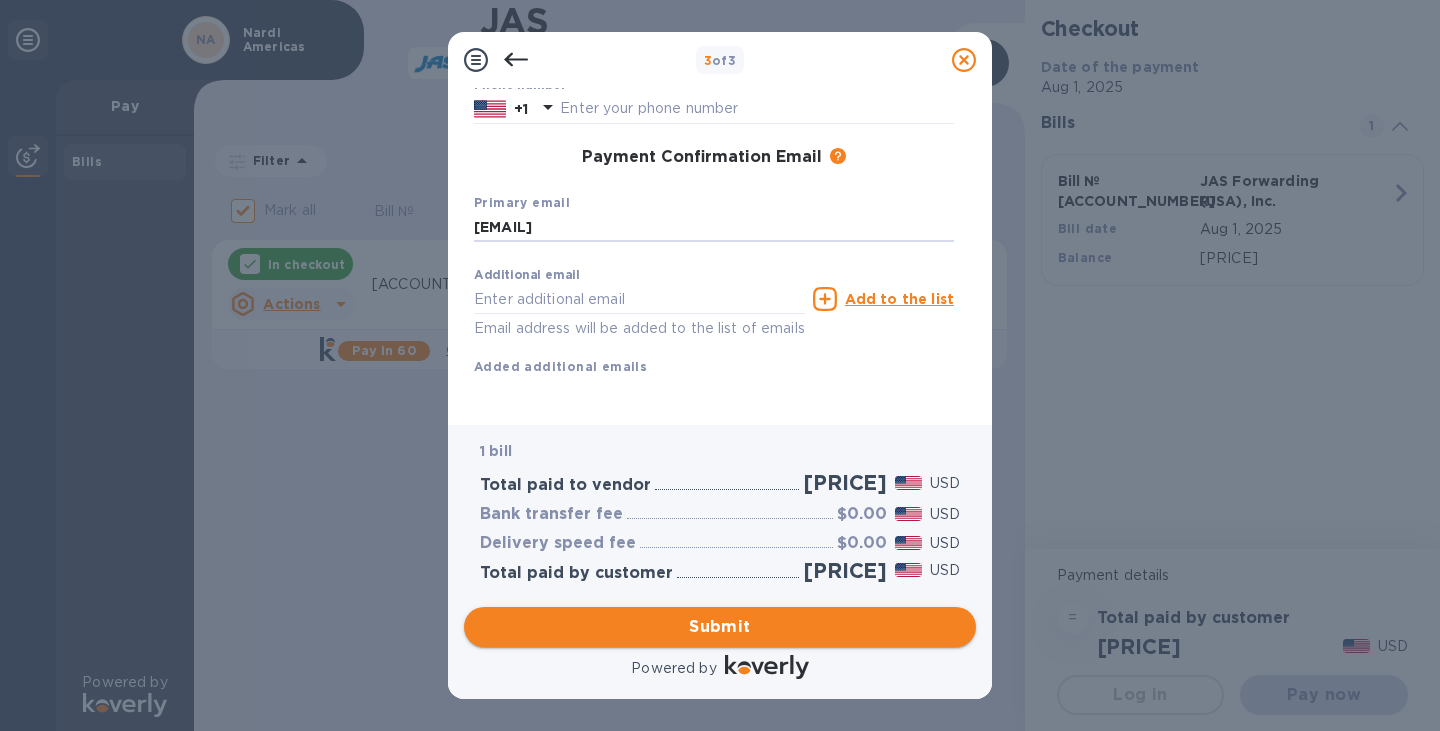 type on "[EMAIL]" 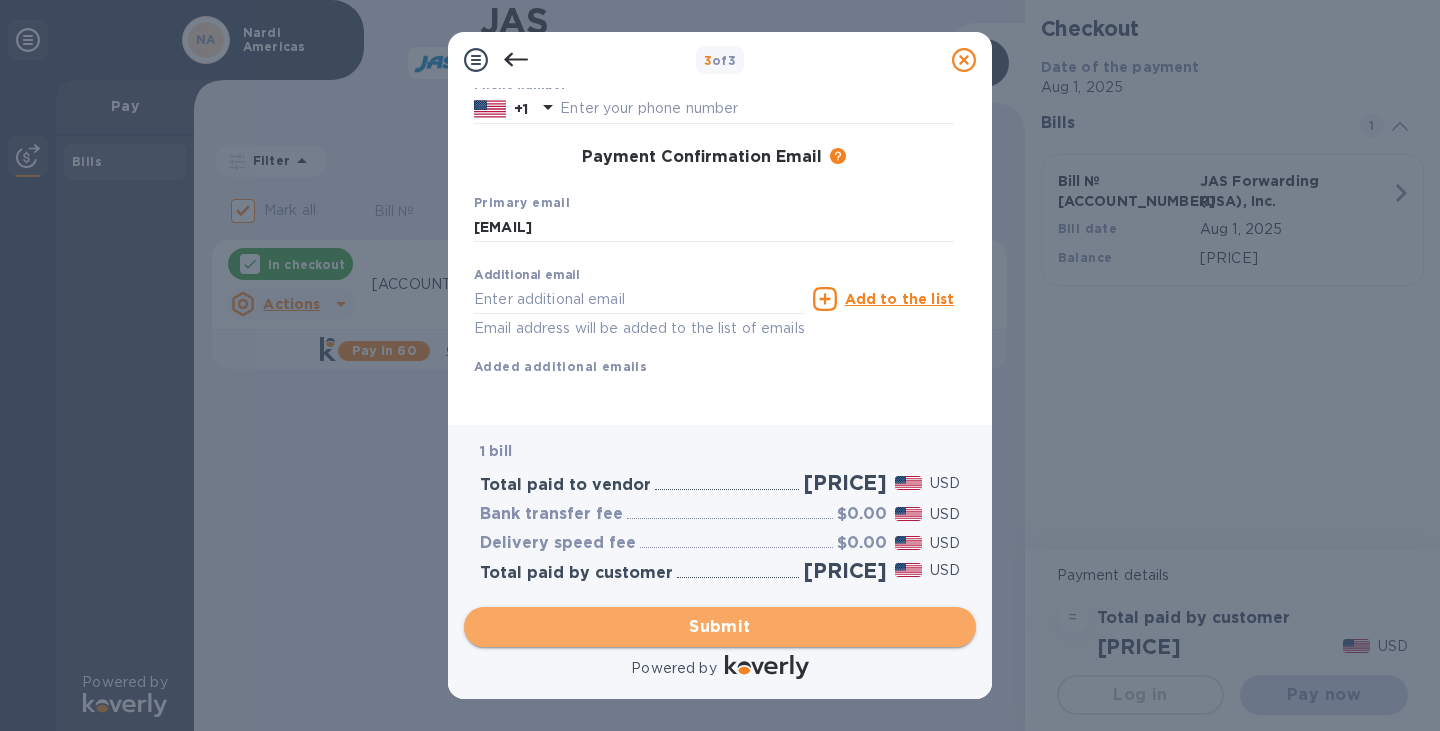 click on "Submit" at bounding box center [720, 627] 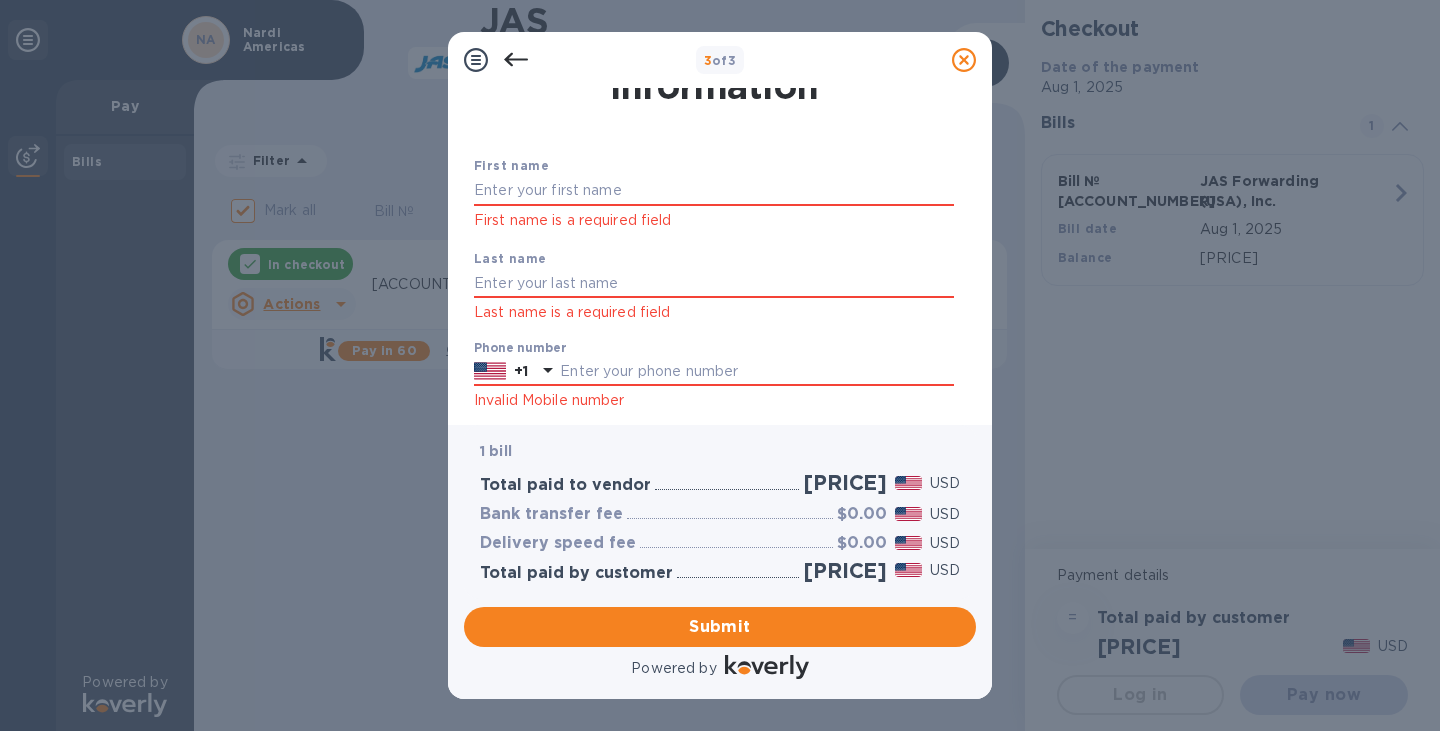 scroll, scrollTop: 48, scrollLeft: 0, axis: vertical 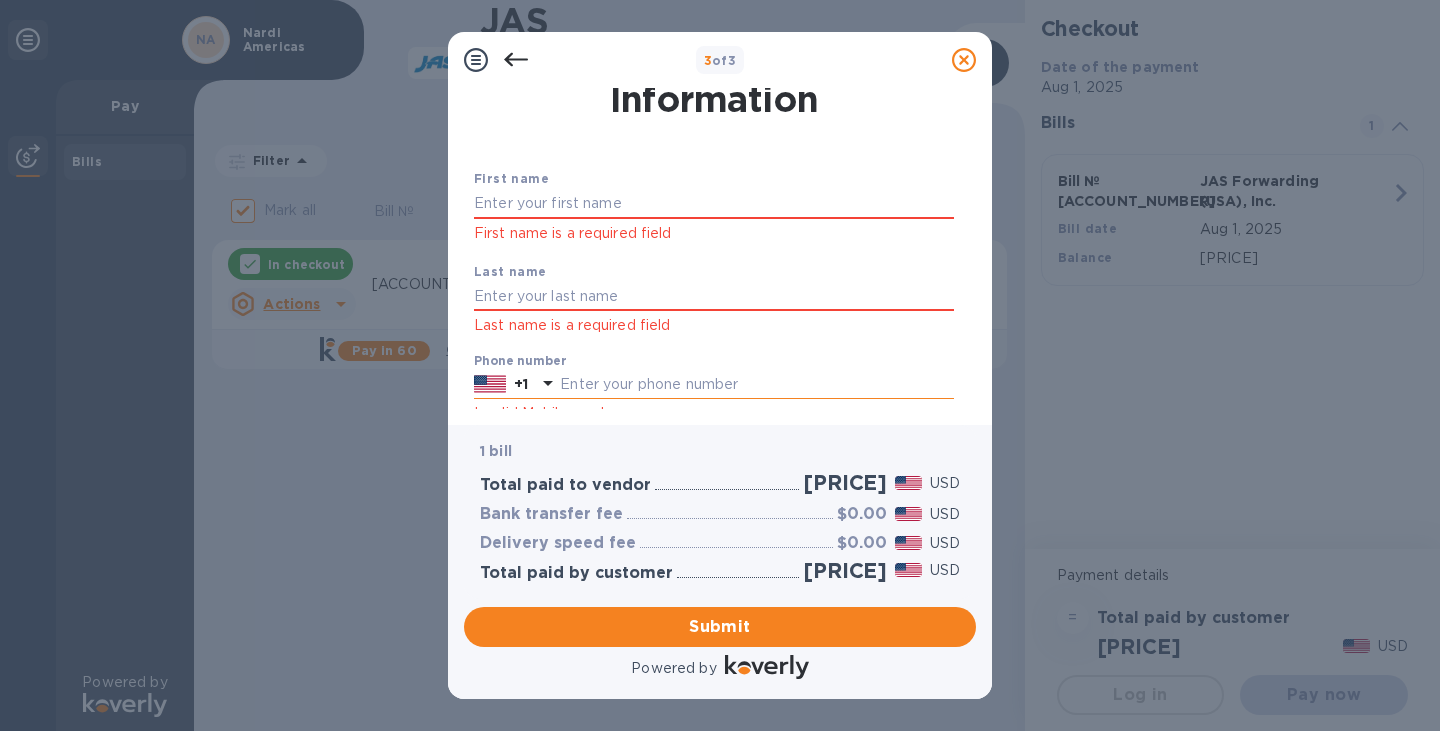 click at bounding box center [757, 385] 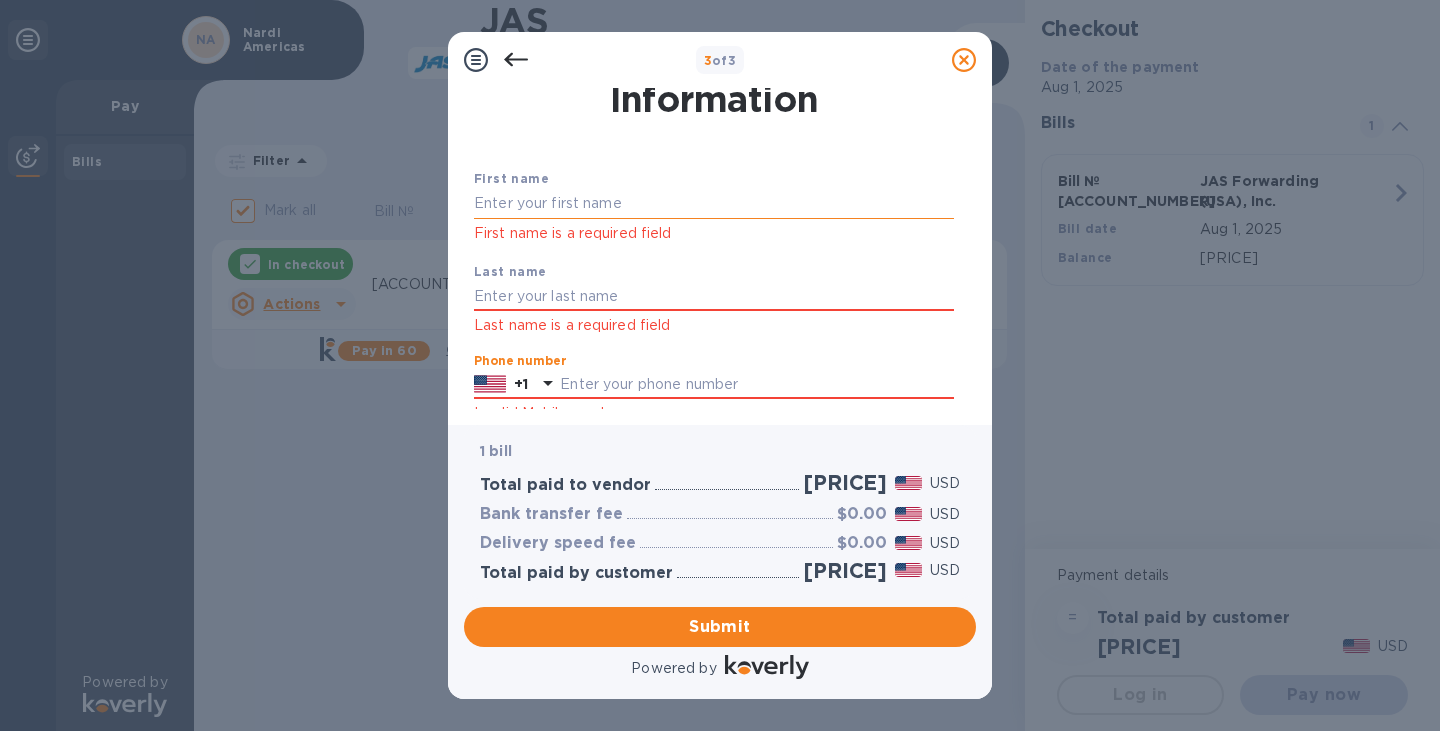 click at bounding box center [714, 204] 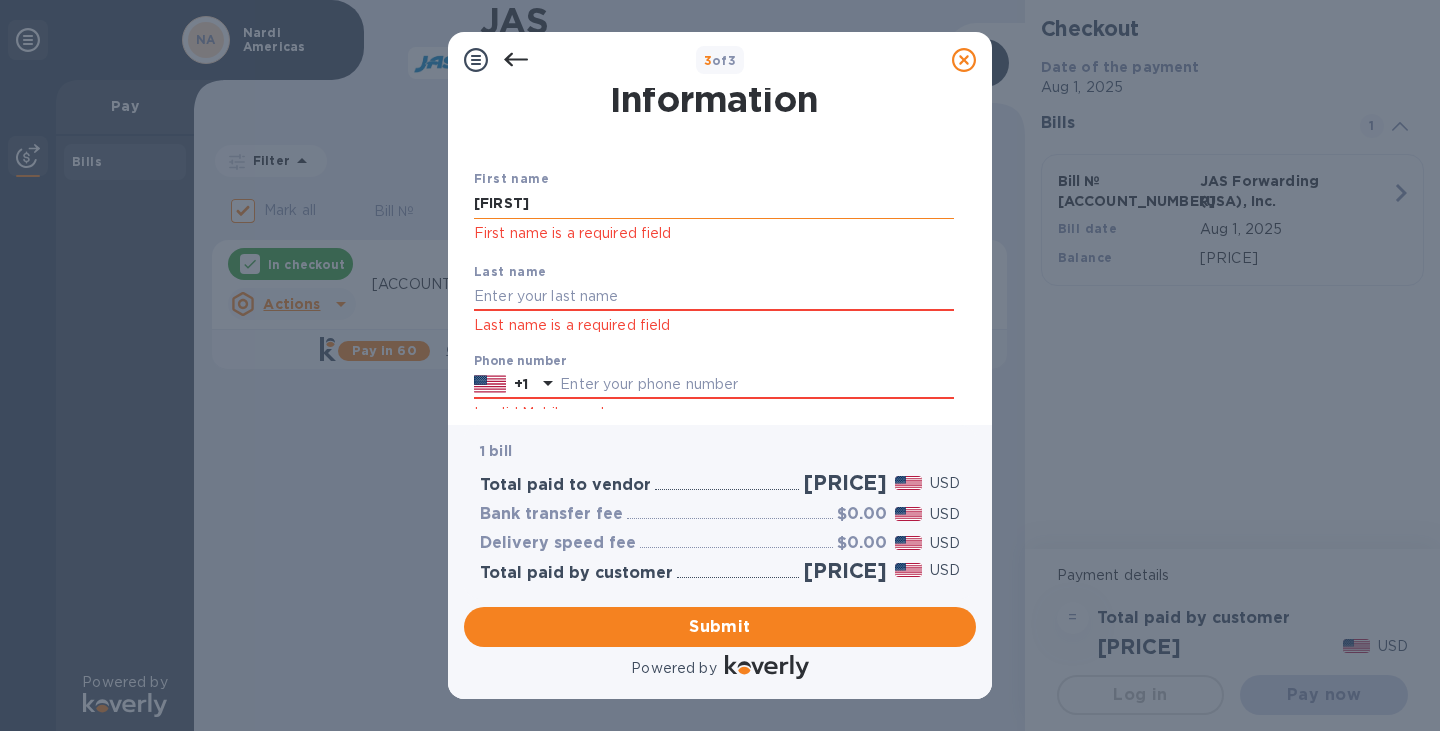 click on "[FIRST]" at bounding box center (714, 204) 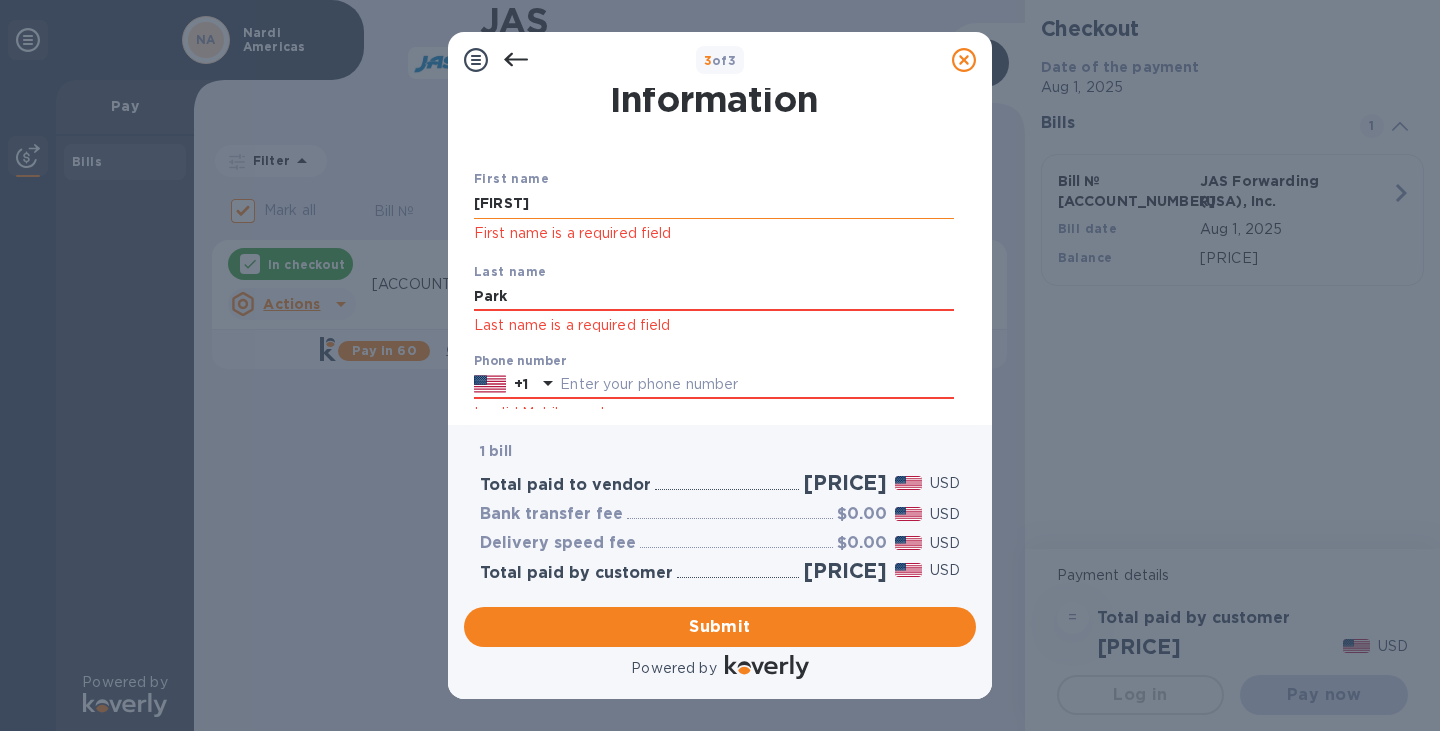 type on "Park" 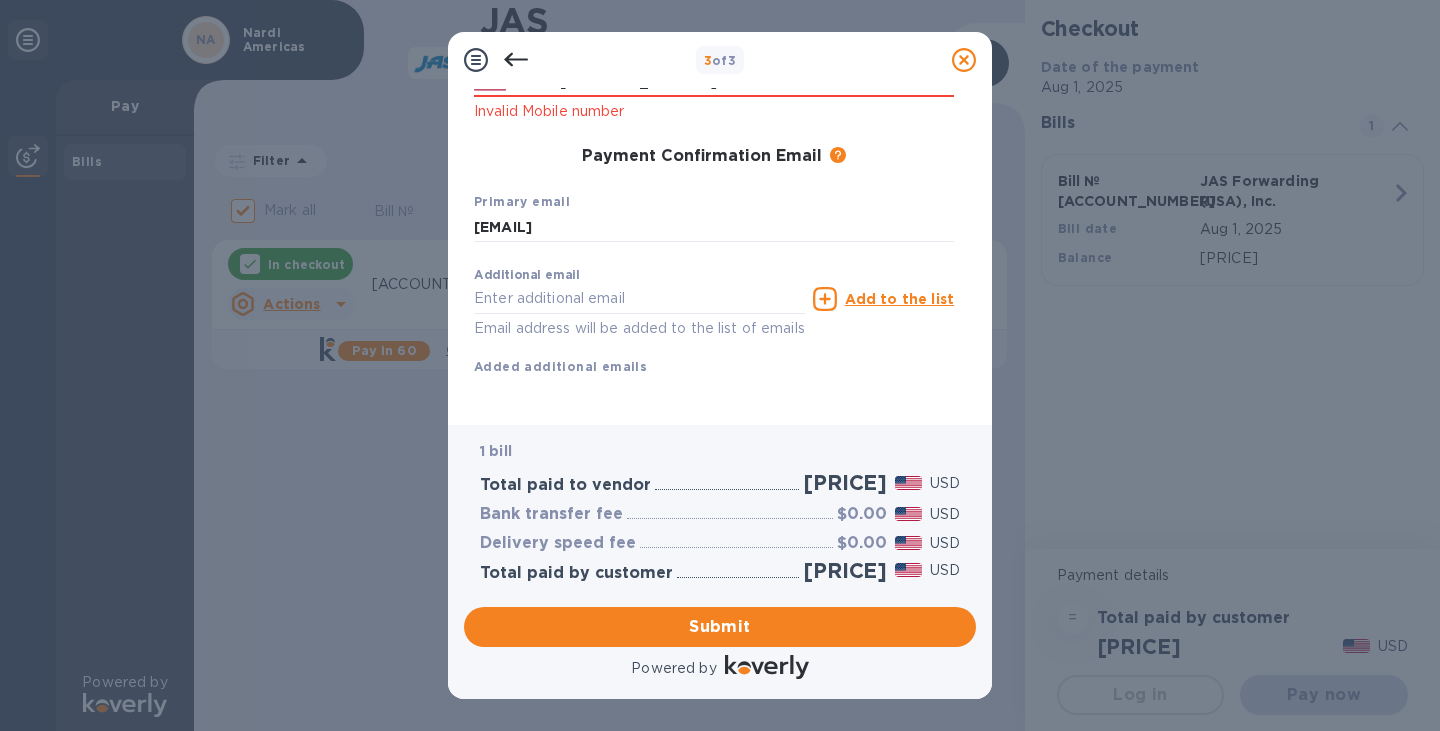 scroll, scrollTop: 374, scrollLeft: 0, axis: vertical 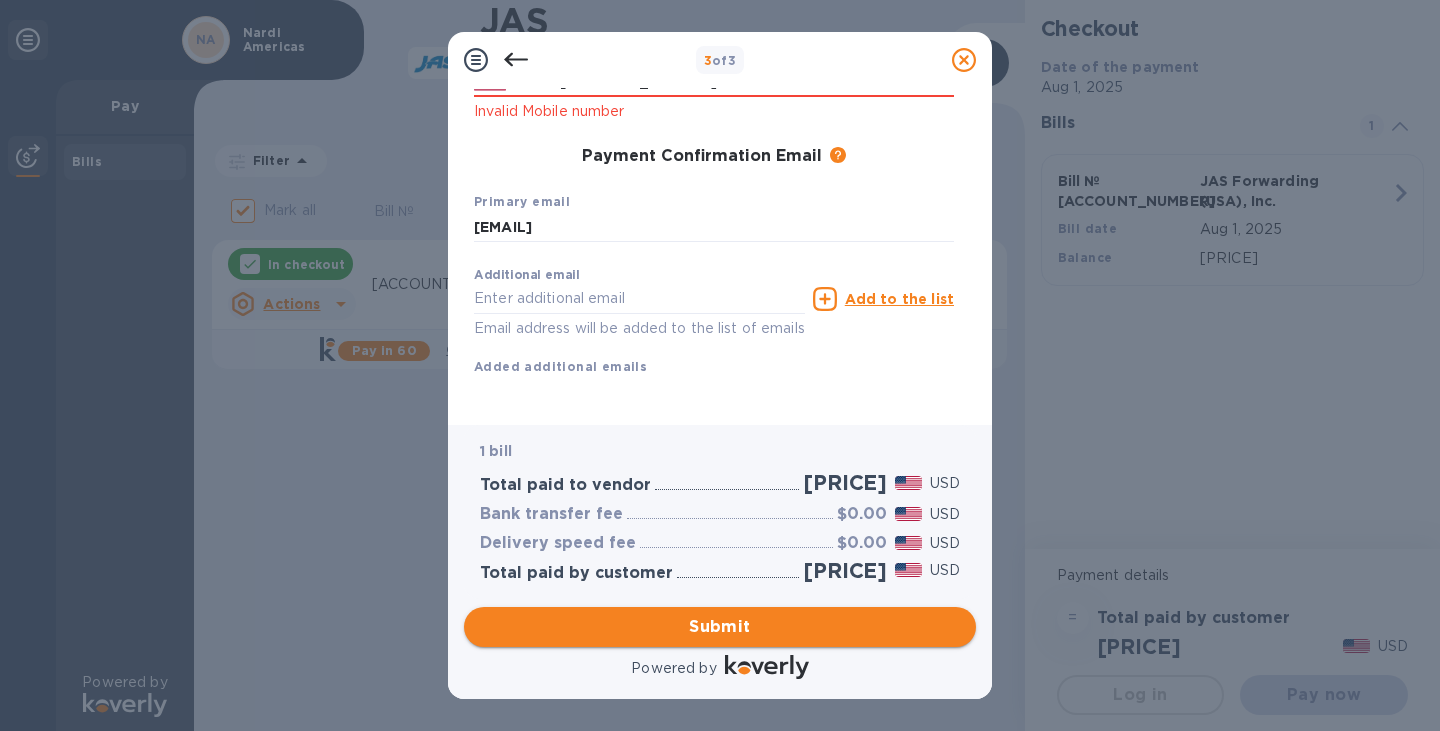 type on "[ACCOUNT_NUMBER]" 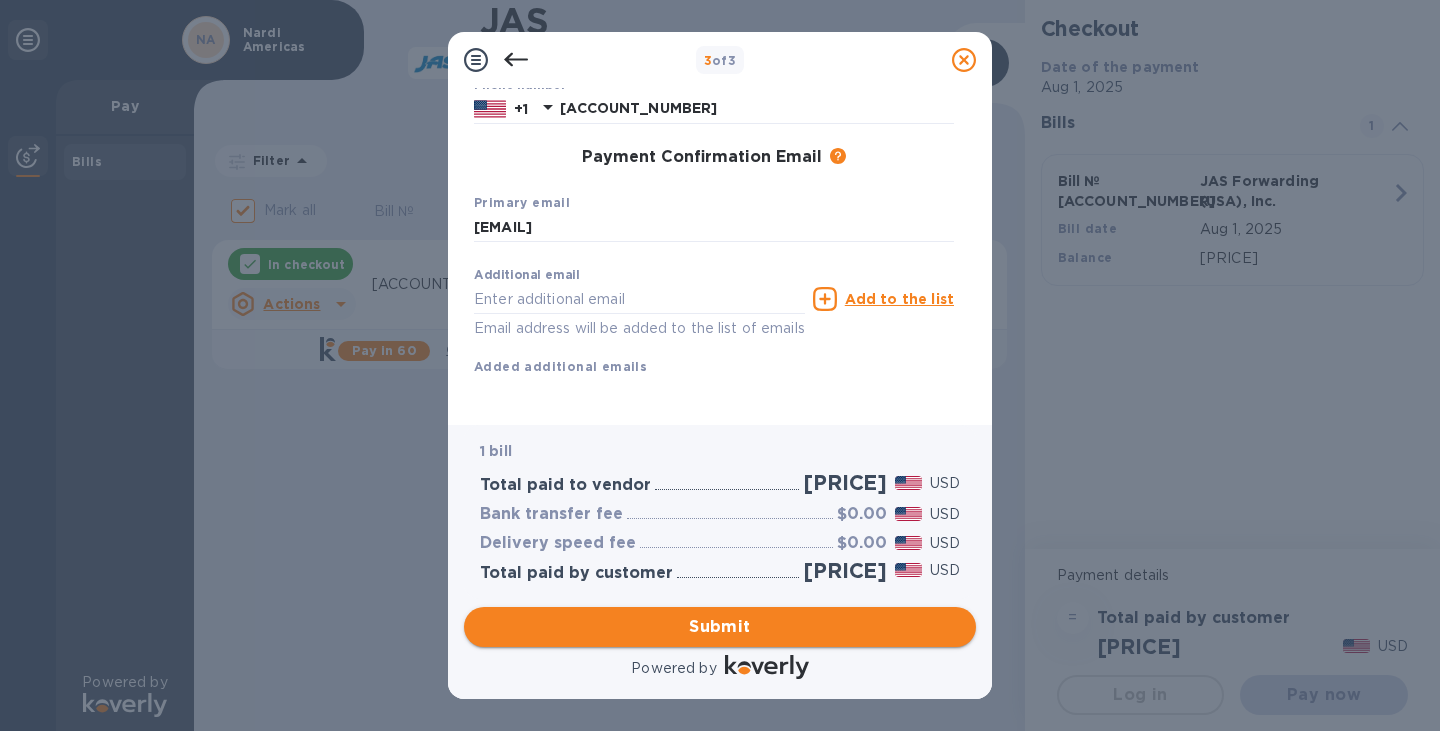 scroll, scrollTop: 296, scrollLeft: 0, axis: vertical 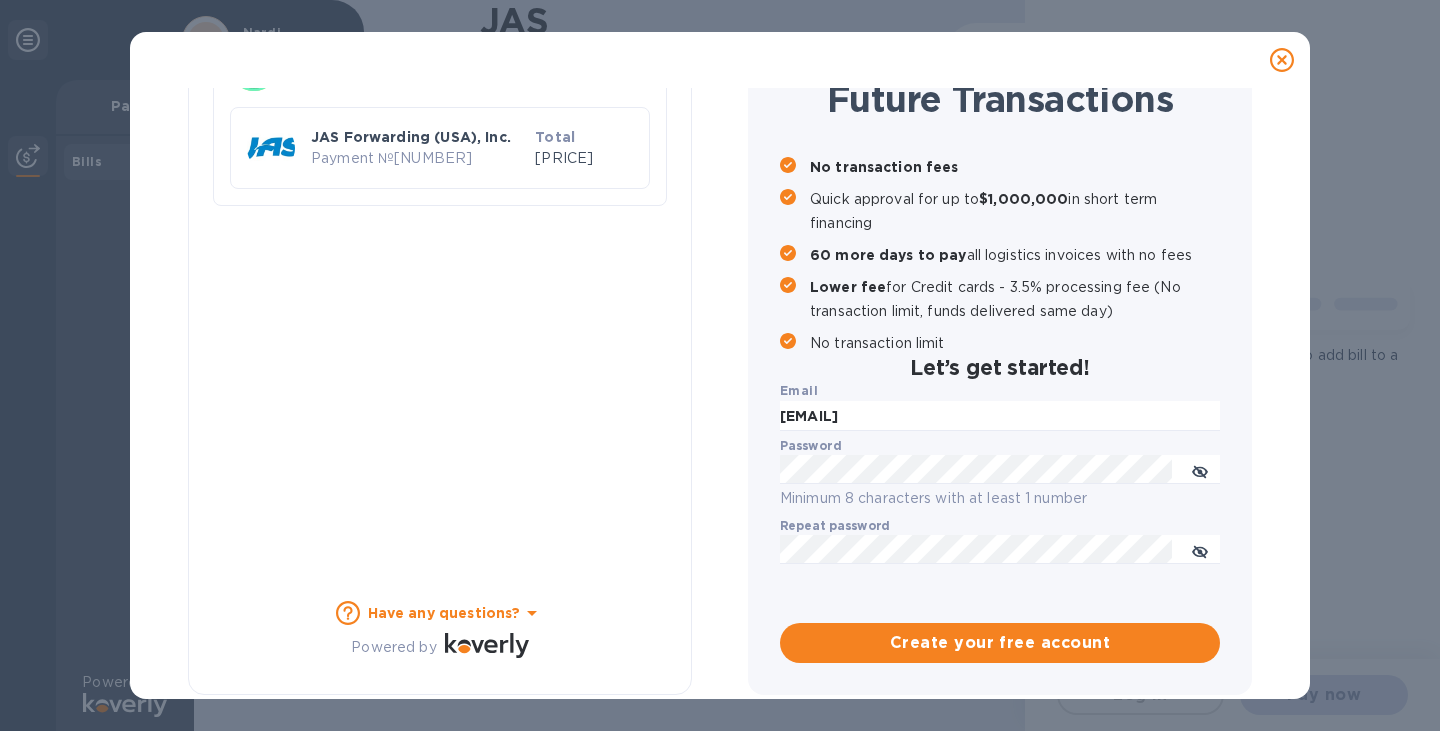 checkbox on "false" 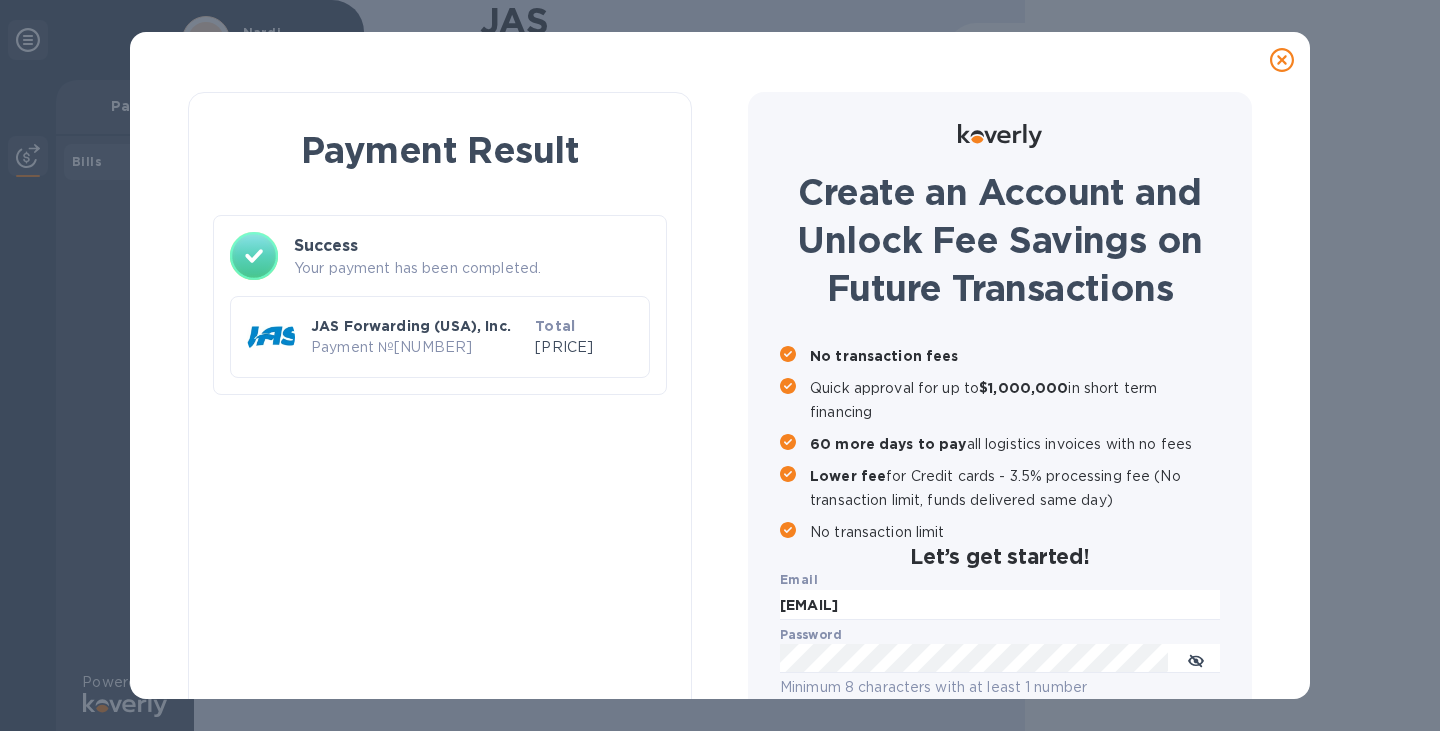 scroll, scrollTop: 189, scrollLeft: 0, axis: vertical 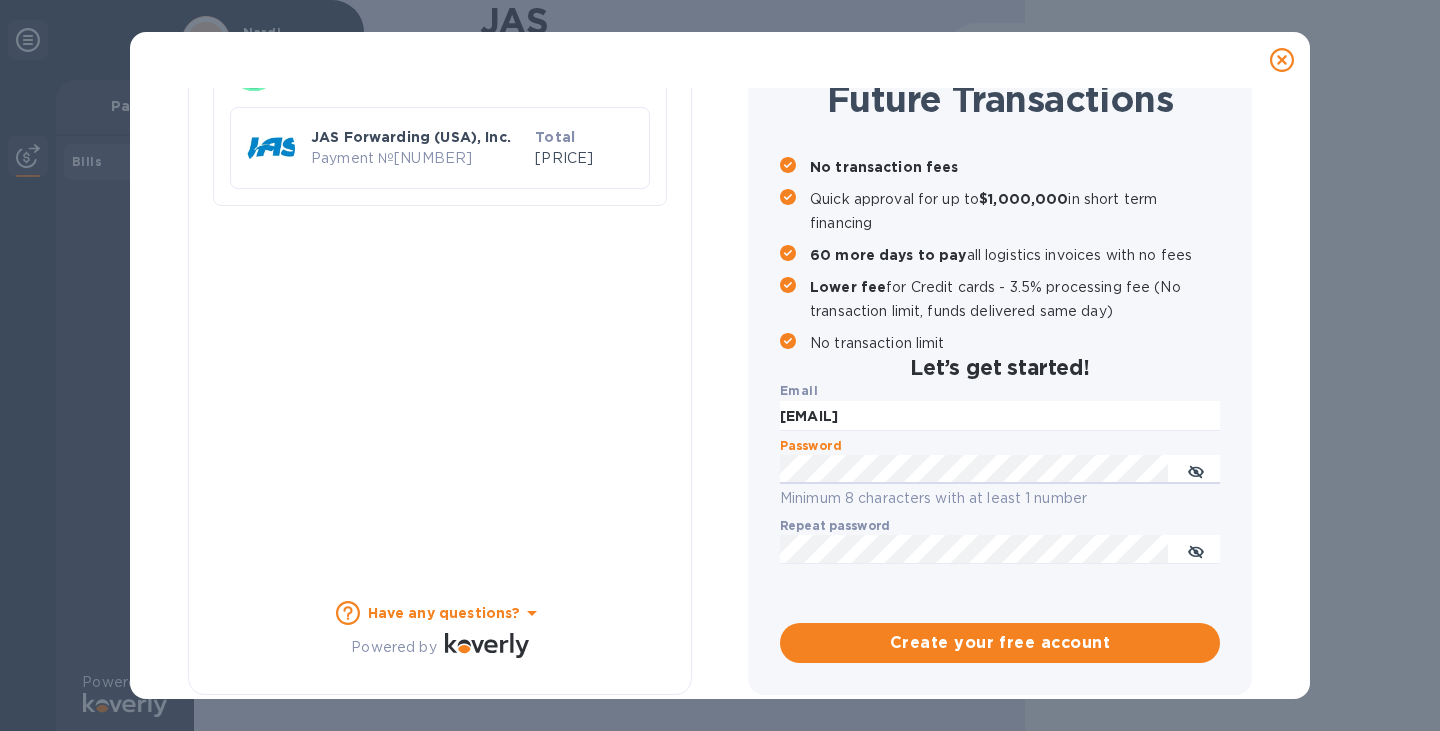 click on "Payment Result Success Your payment has been completed. JAS Forwarding (USA), Inc. Payment № [NUMBER] Total [PRICE] Have any questions? Powered by Create an Account and Unlock Fee Savings on Future Transactions No transaction fees Quick approval for up to  [PRICE]  in short term financing 60 more days to pay  all logistics invoices with no fees Lower fee  for Credit cards - [PRICE] processing fee (No transaction limit, funds delivered same day) No transaction limit Let’s get started! Email [EMAIL] Password Minimum 8 characters with at least 1 number Repeat password ​ Create your free account" at bounding box center (720, 295) 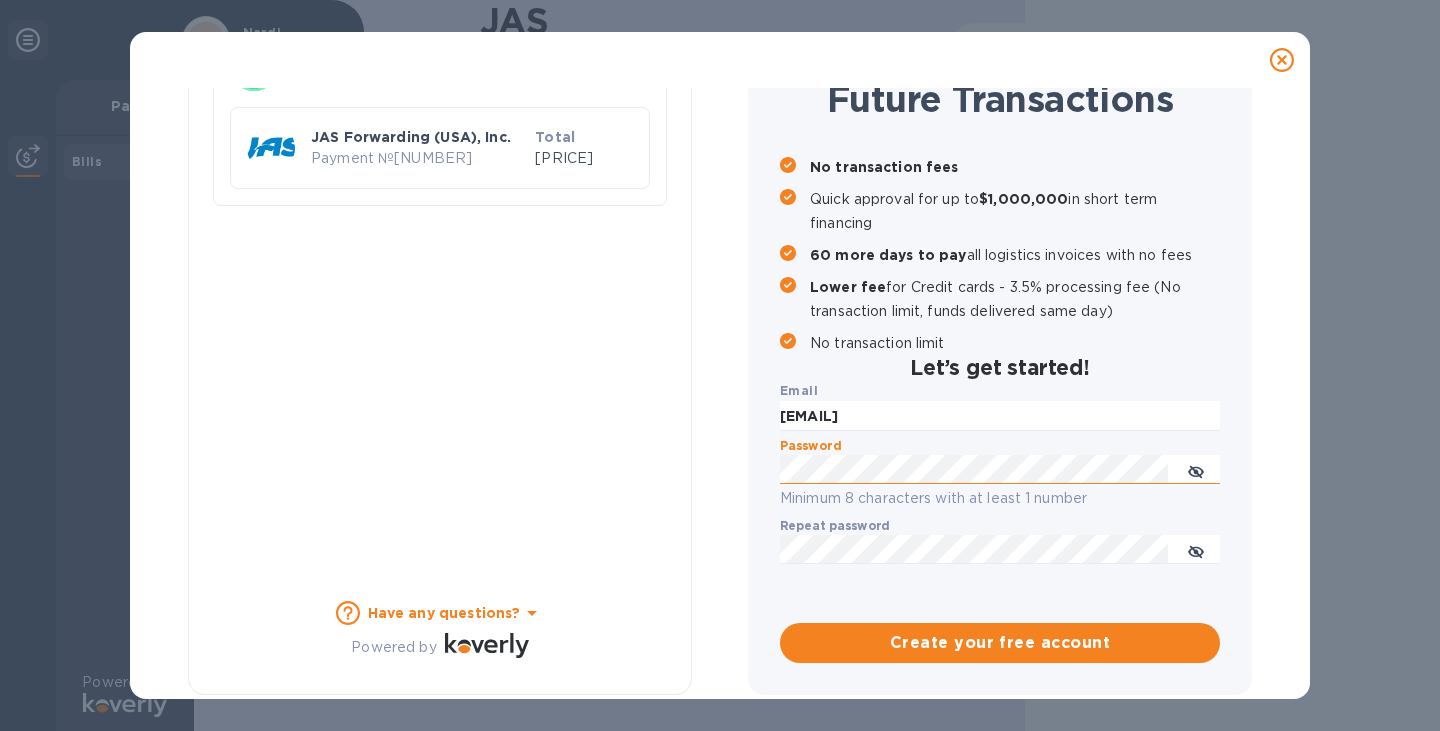 click 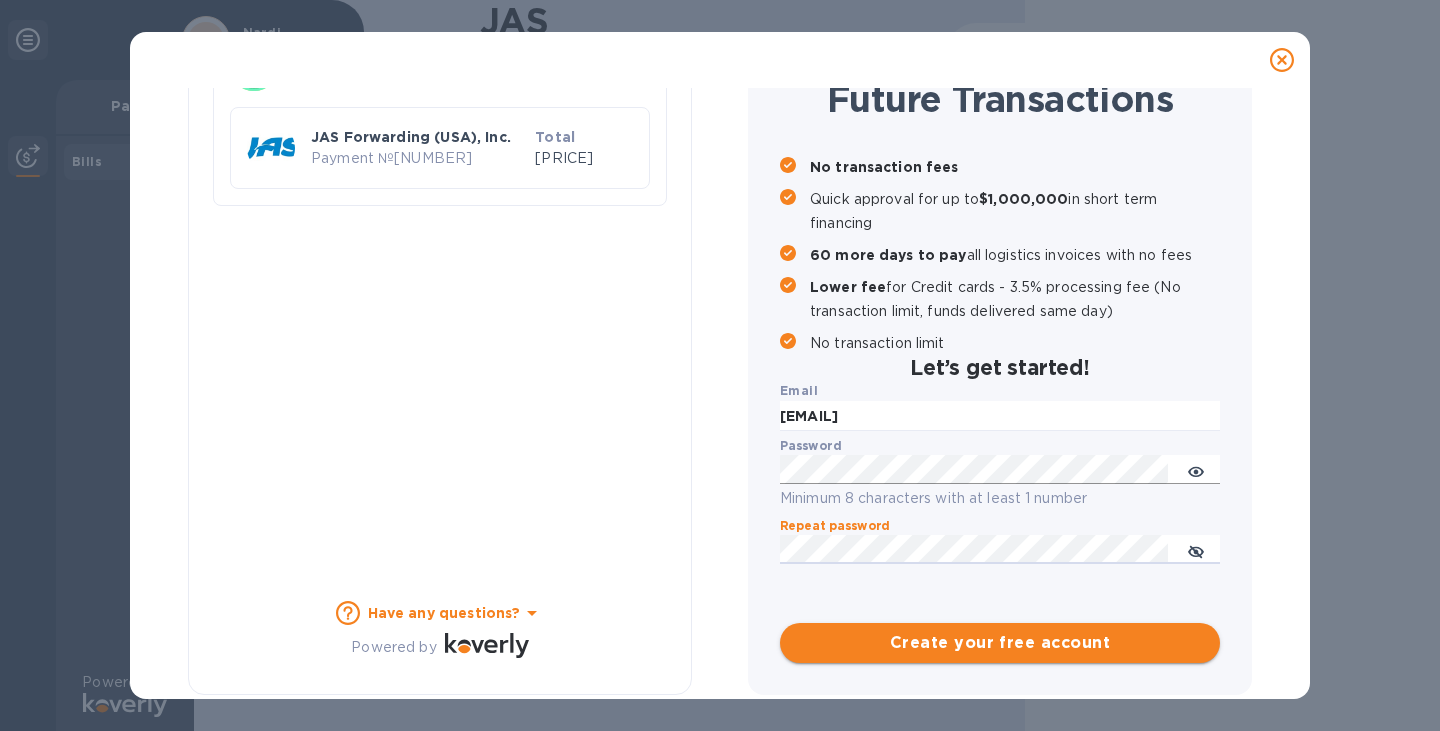 click on "Create your free account" at bounding box center (1000, 643) 